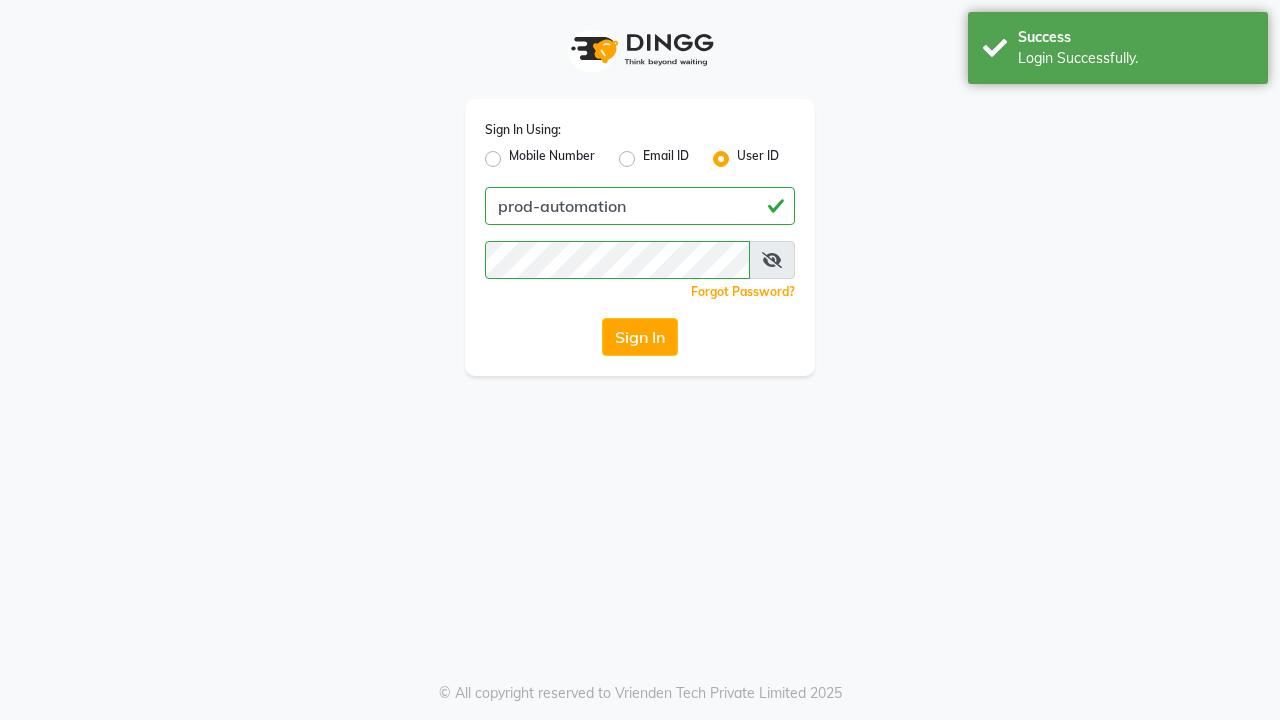 scroll, scrollTop: 0, scrollLeft: 0, axis: both 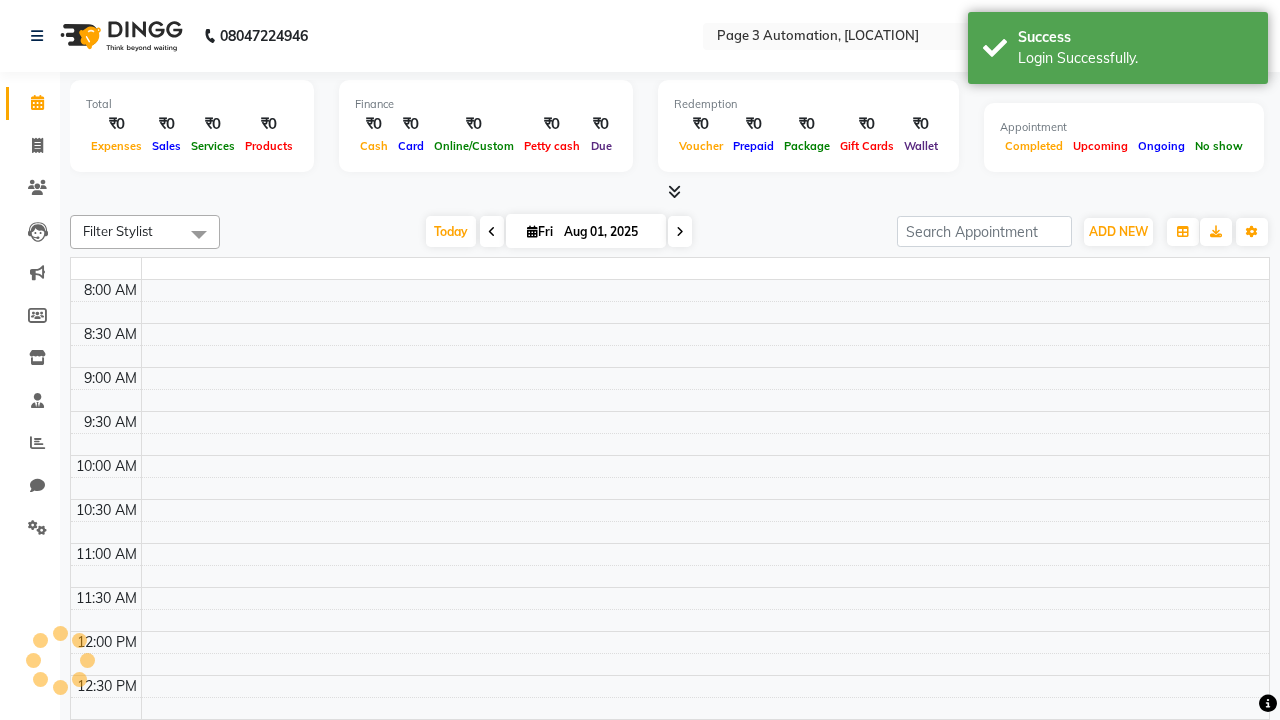 select on "en" 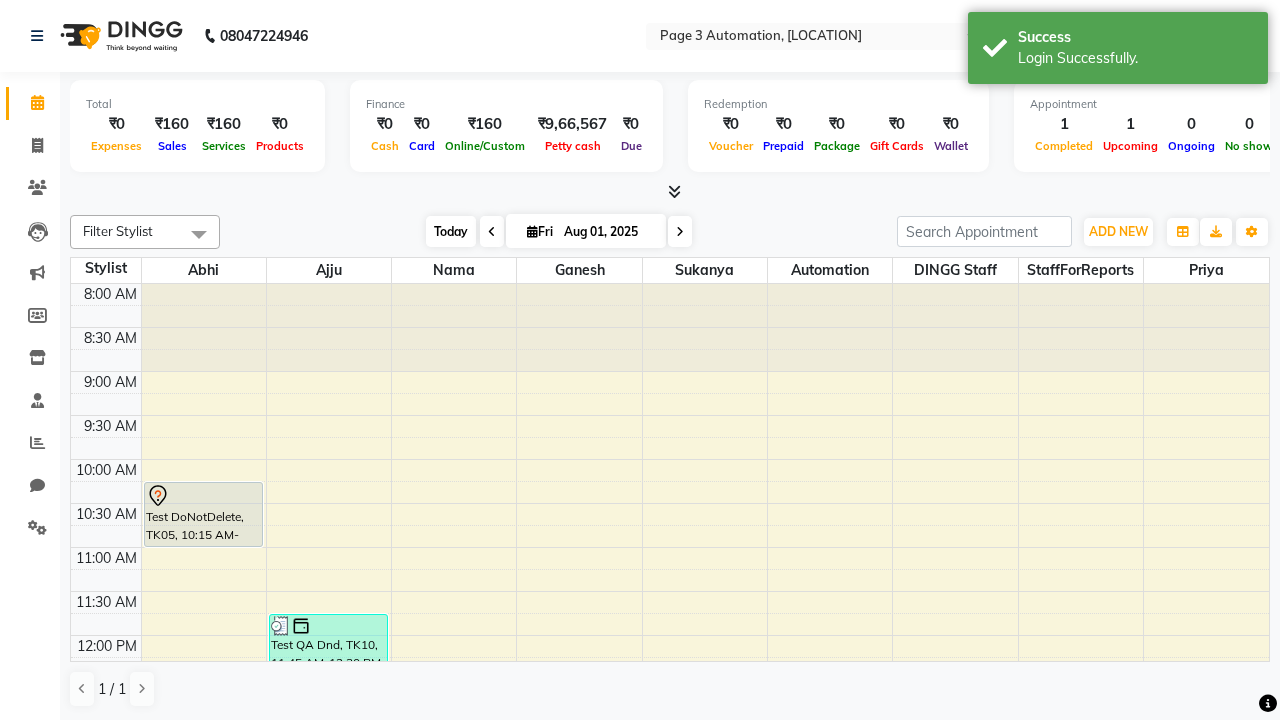 click on "Today" at bounding box center [451, 231] 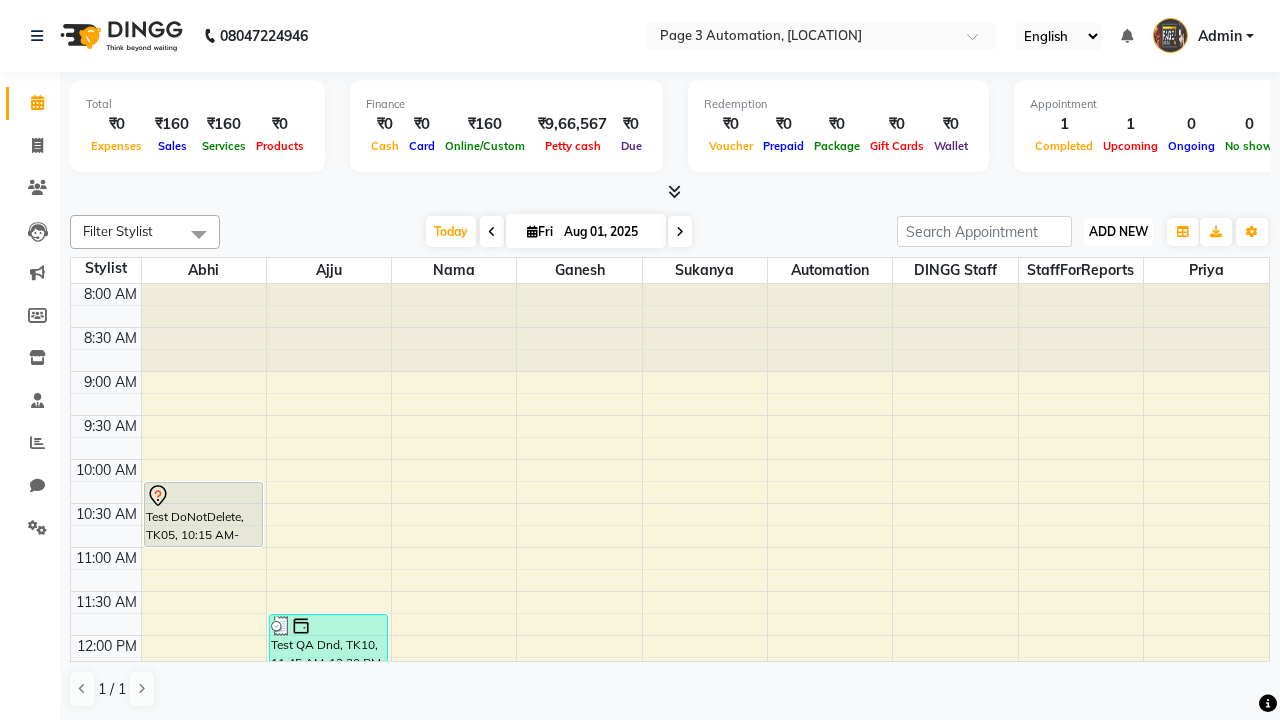 click on "ADD NEW" at bounding box center [1118, 231] 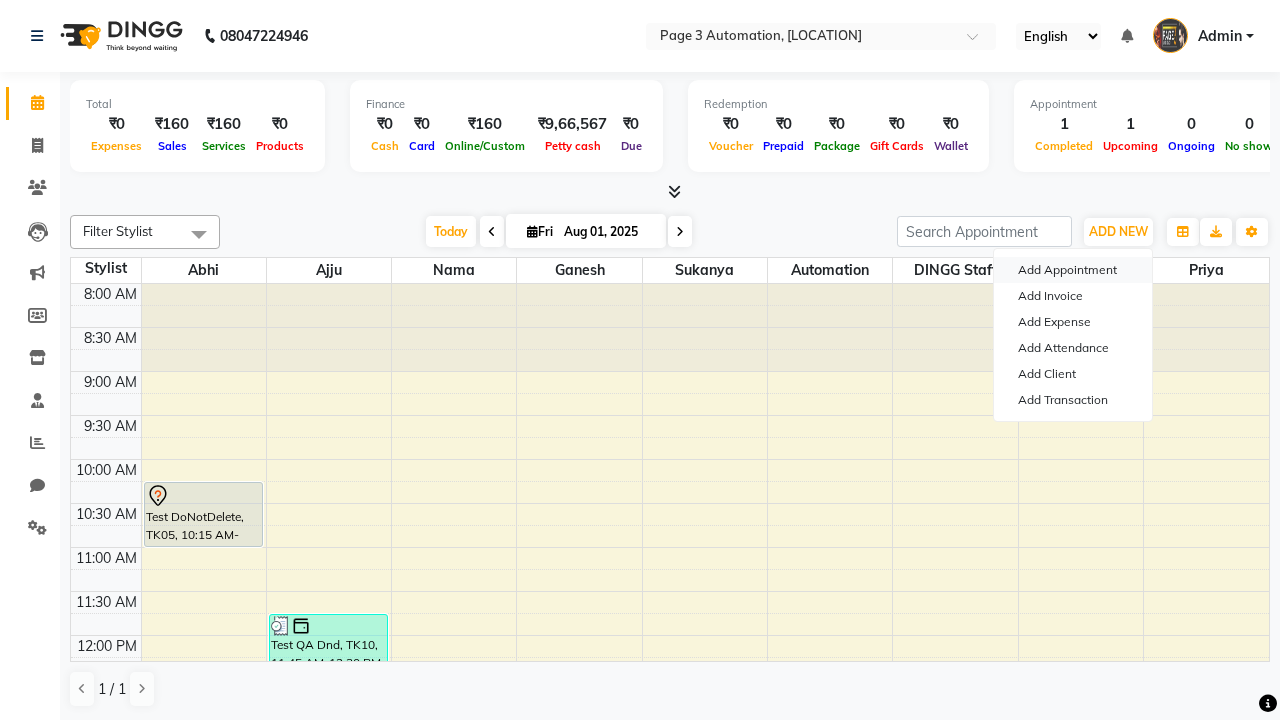 click on "Add Appointment" at bounding box center [1073, 270] 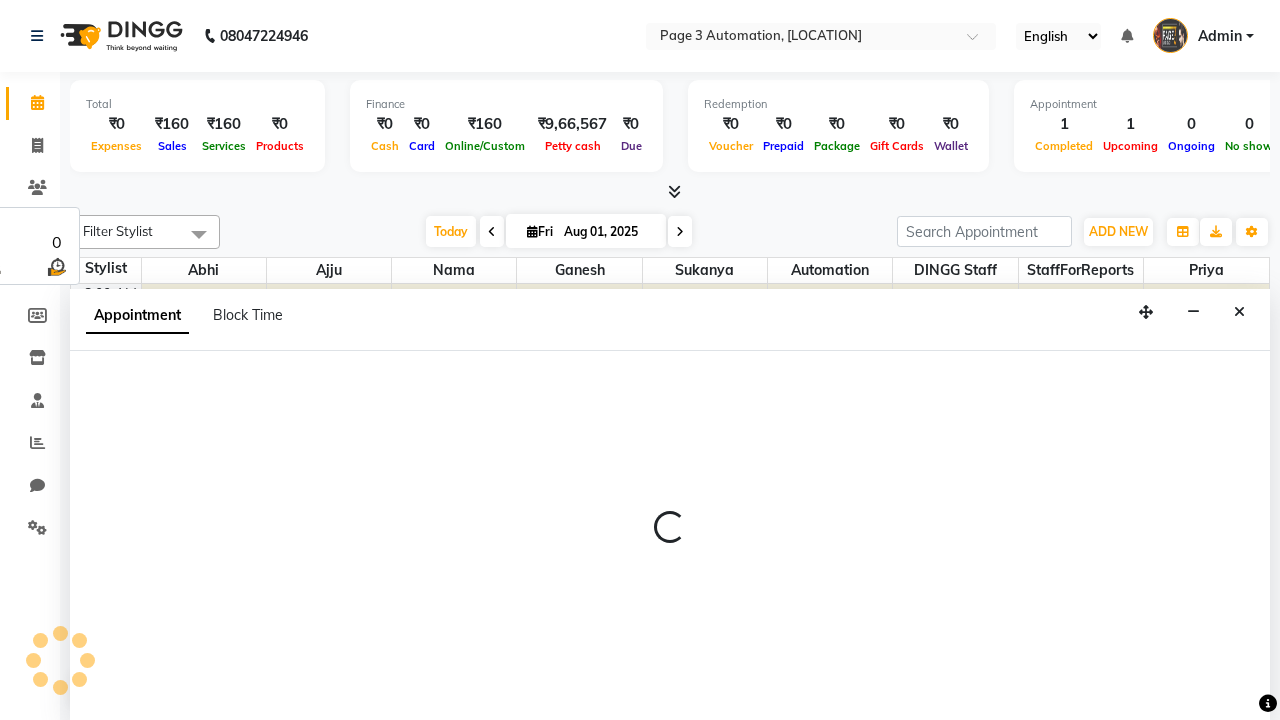 select on "tentative" 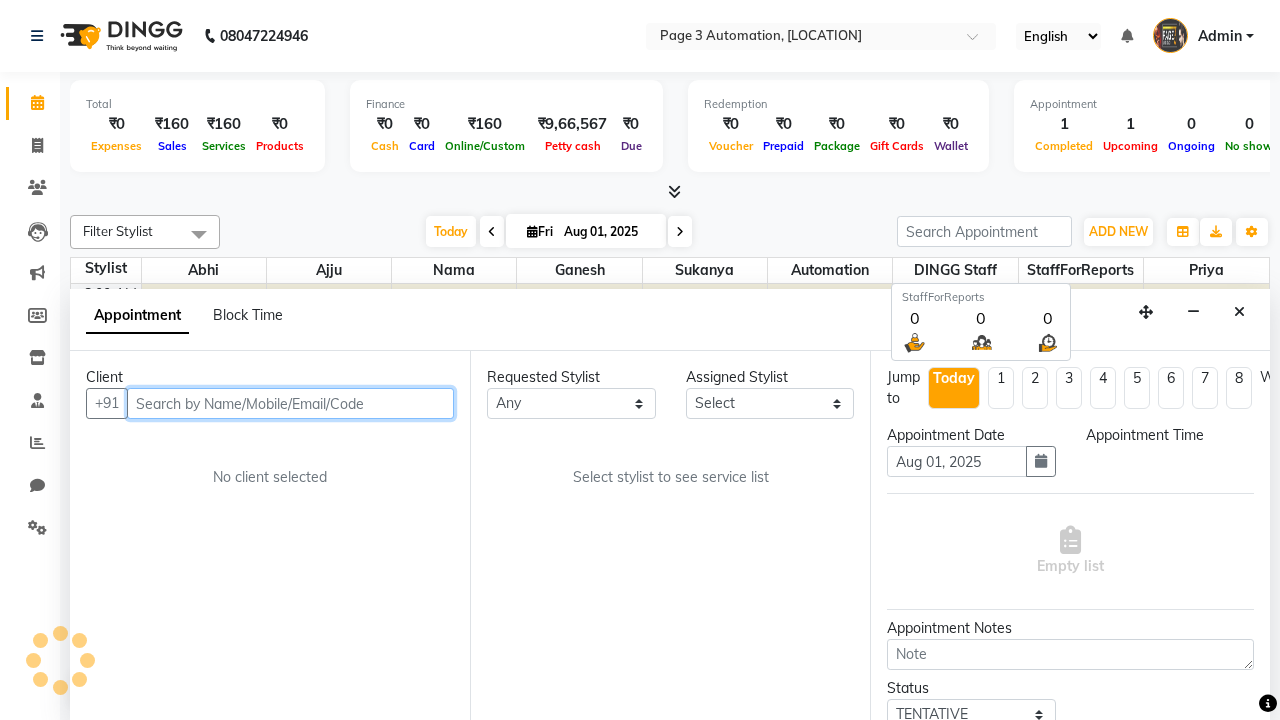 select on "540" 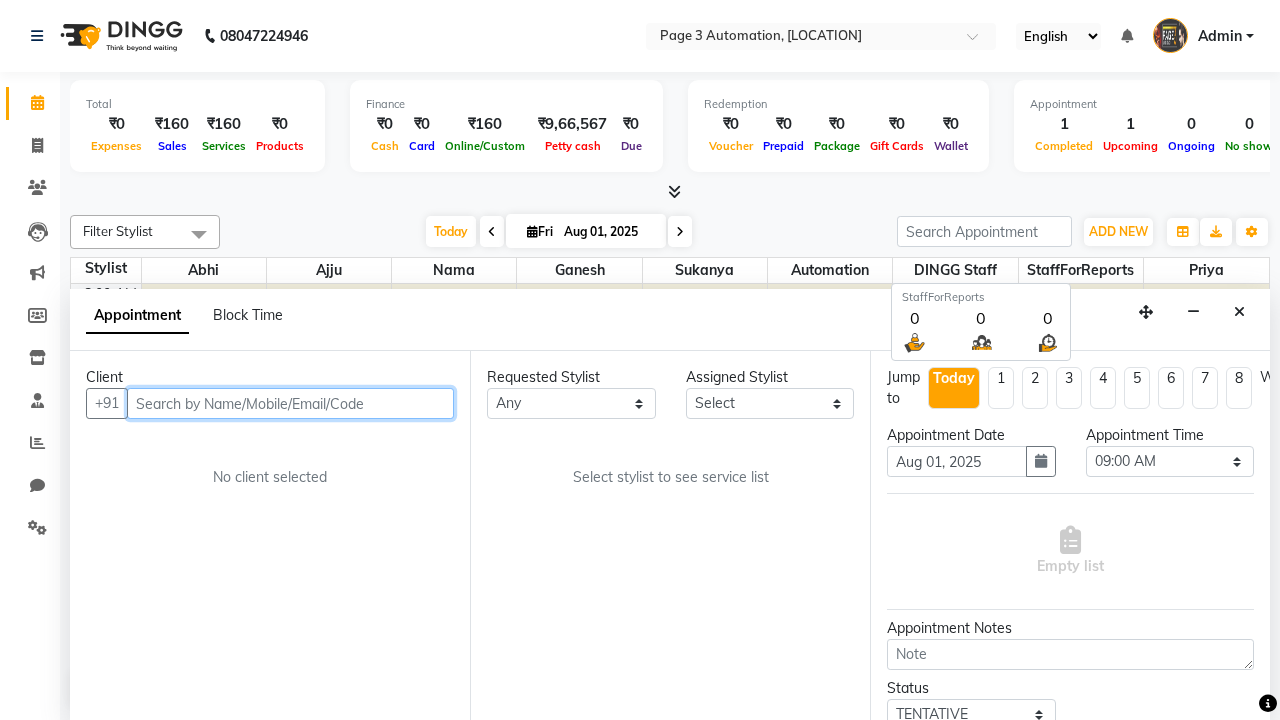 scroll, scrollTop: 1, scrollLeft: 0, axis: vertical 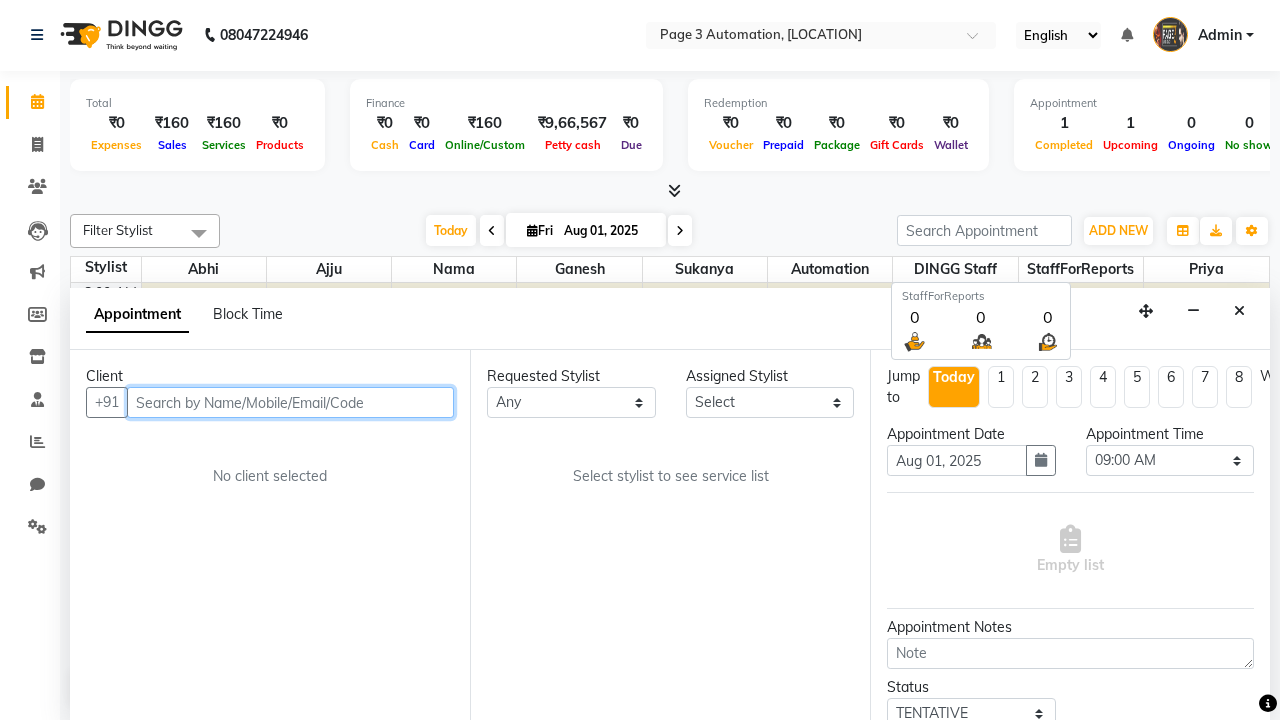 type on "8192346578" 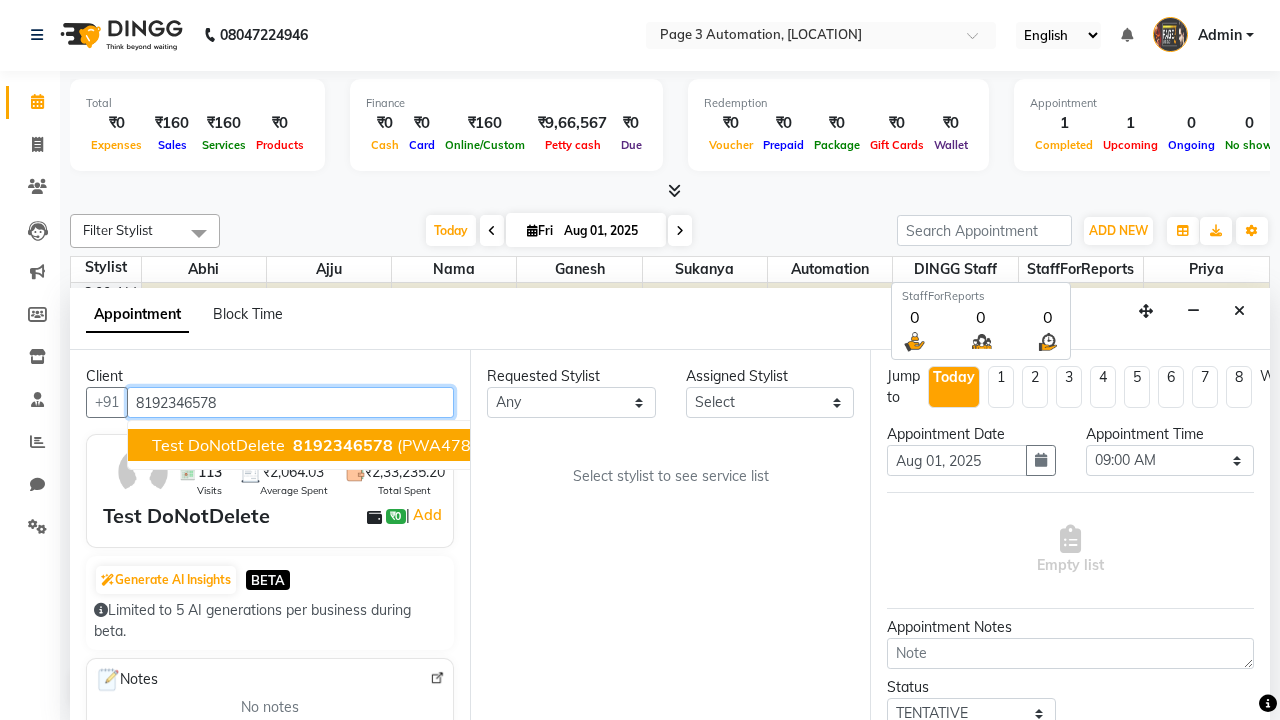 click on "8192346578" at bounding box center [343, 445] 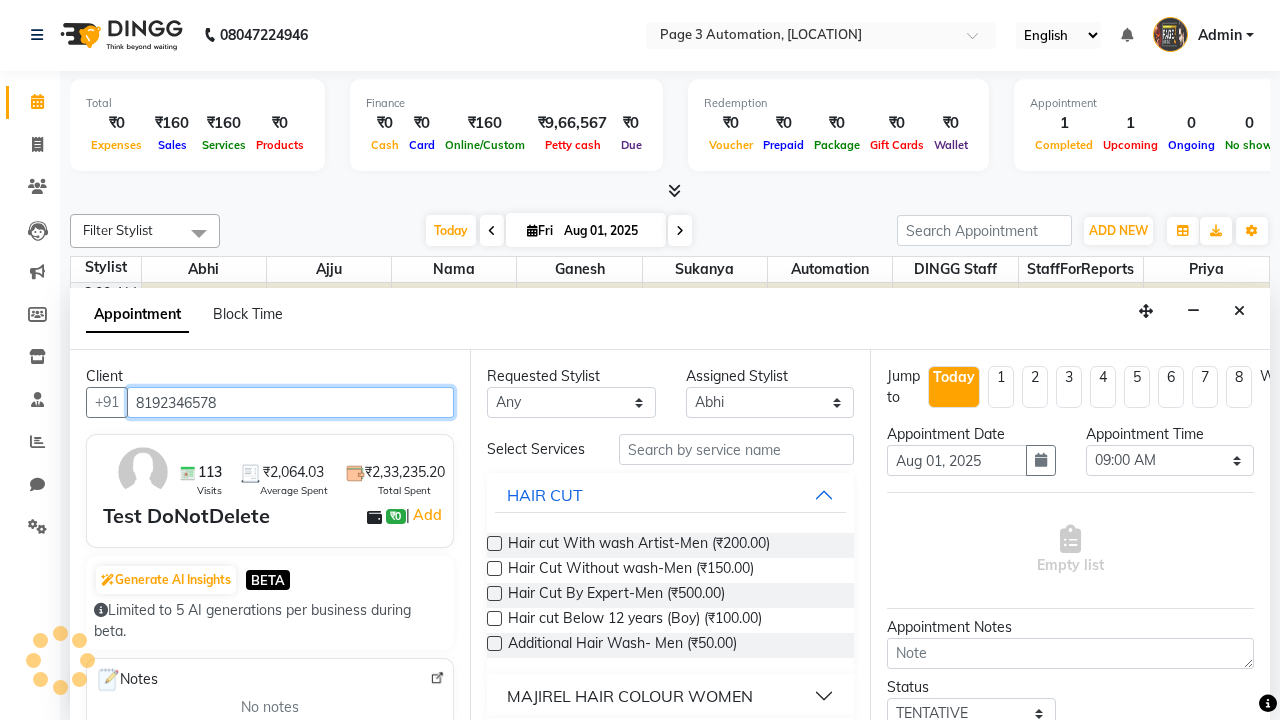 scroll, scrollTop: 0, scrollLeft: 0, axis: both 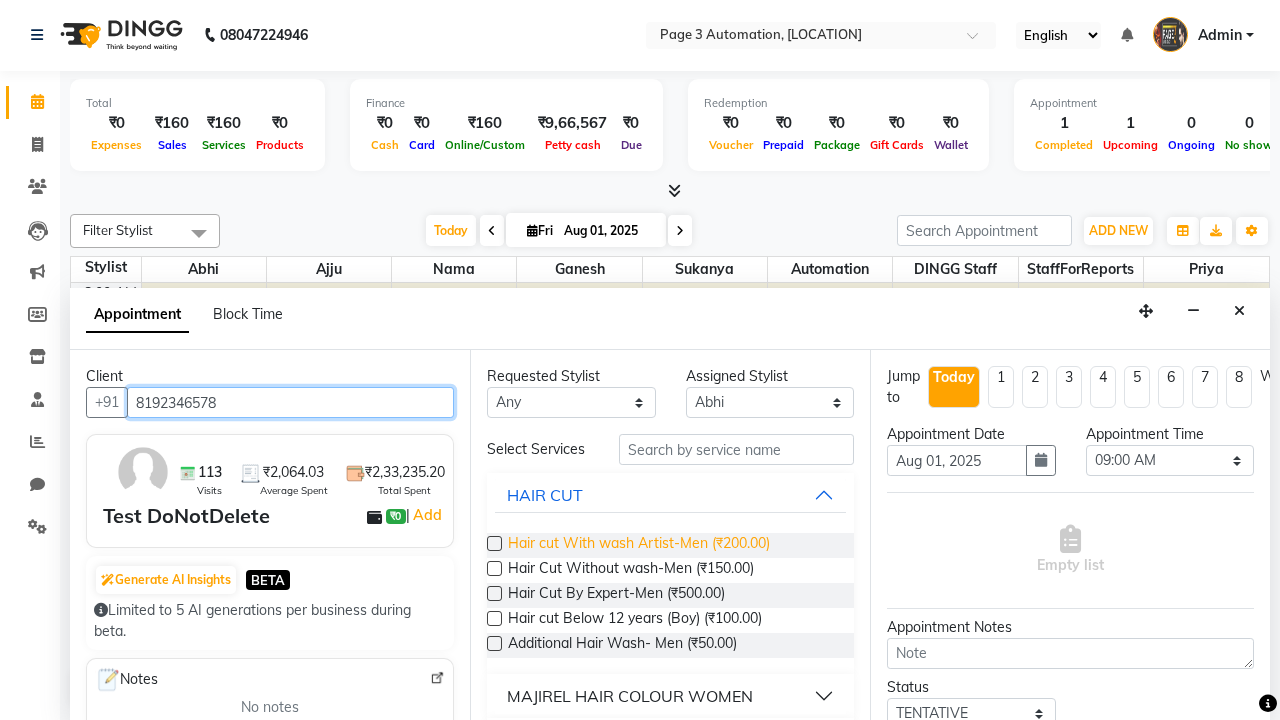type on "8192346578" 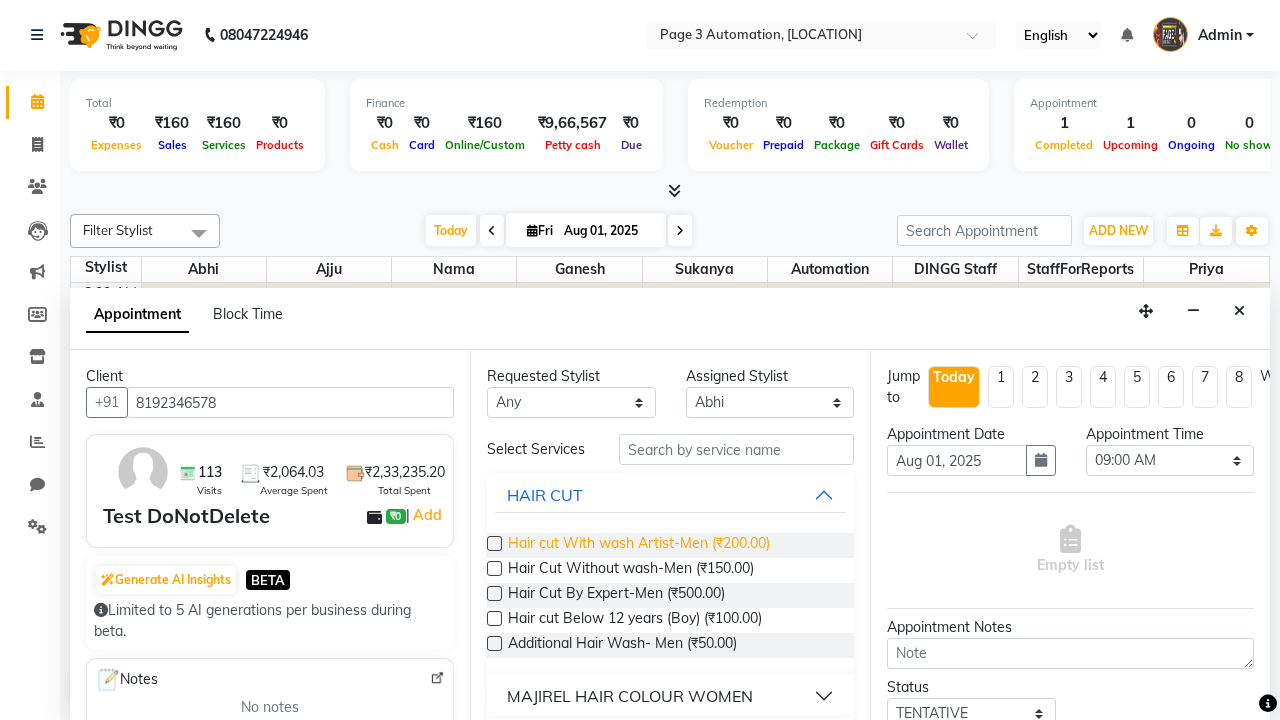 click on "Hair cut With wash Artist-Men (₹200.00)" at bounding box center (639, 545) 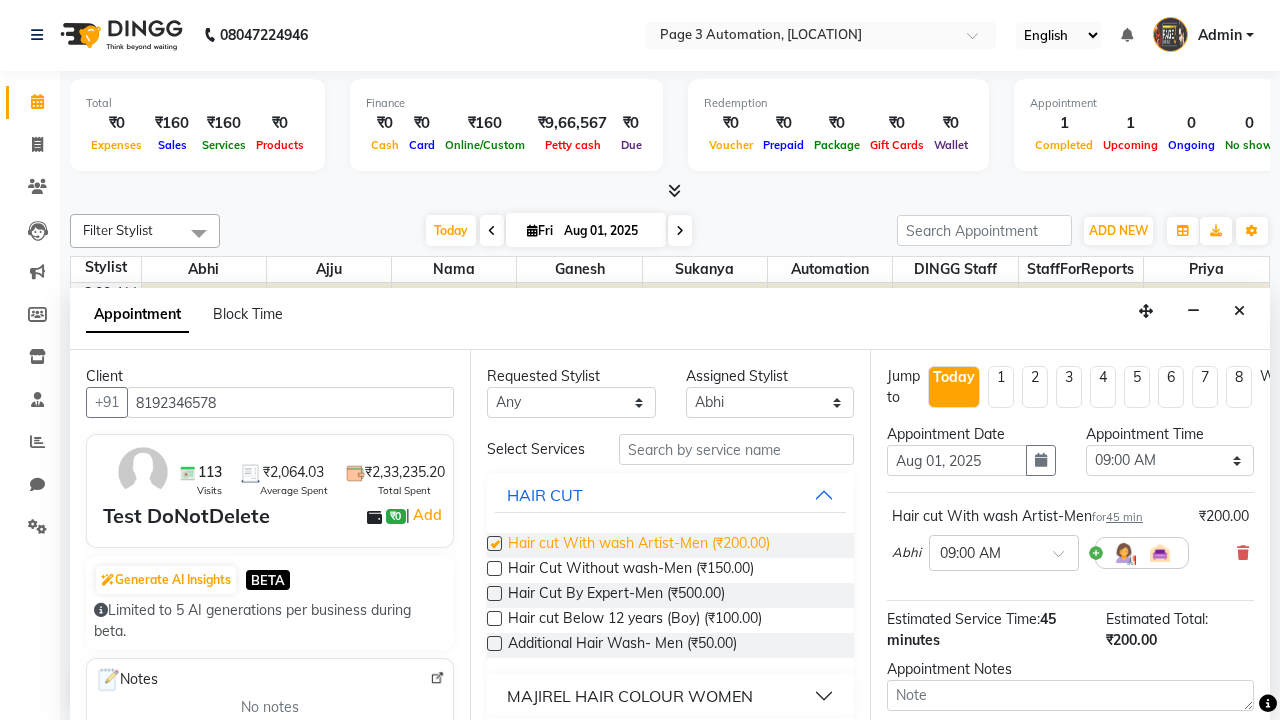 checkbox on "false" 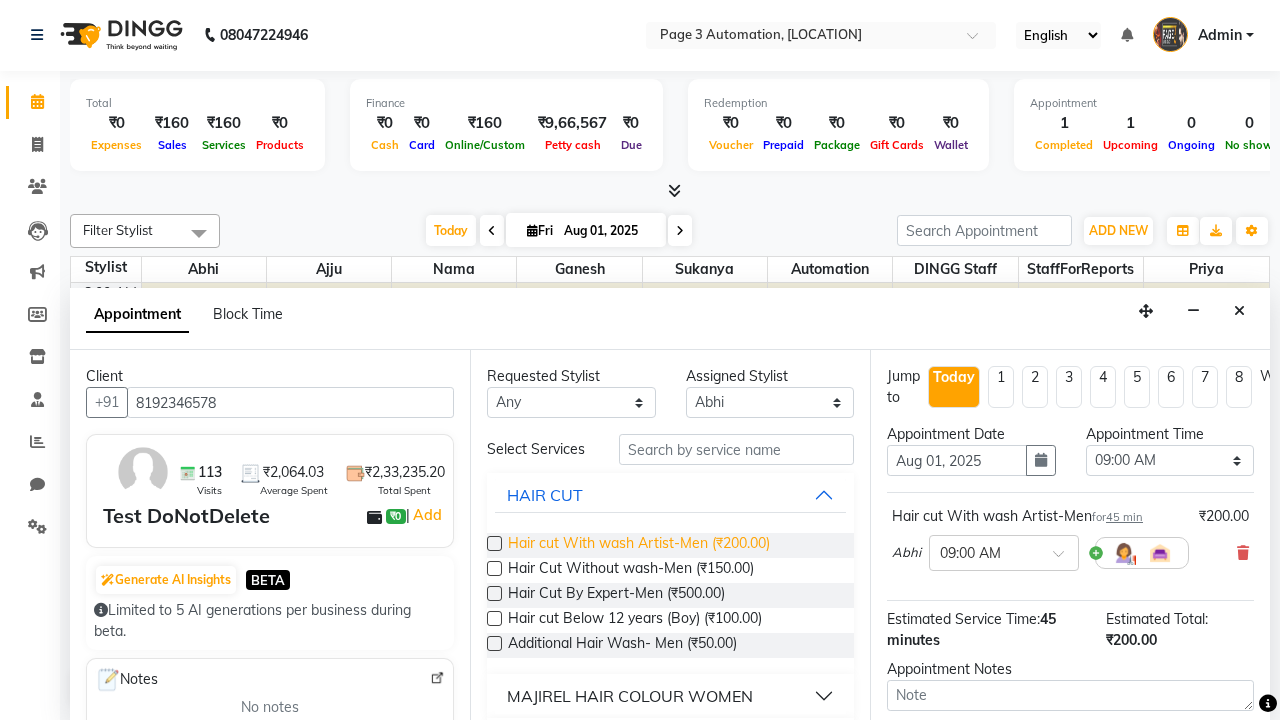 select on "750" 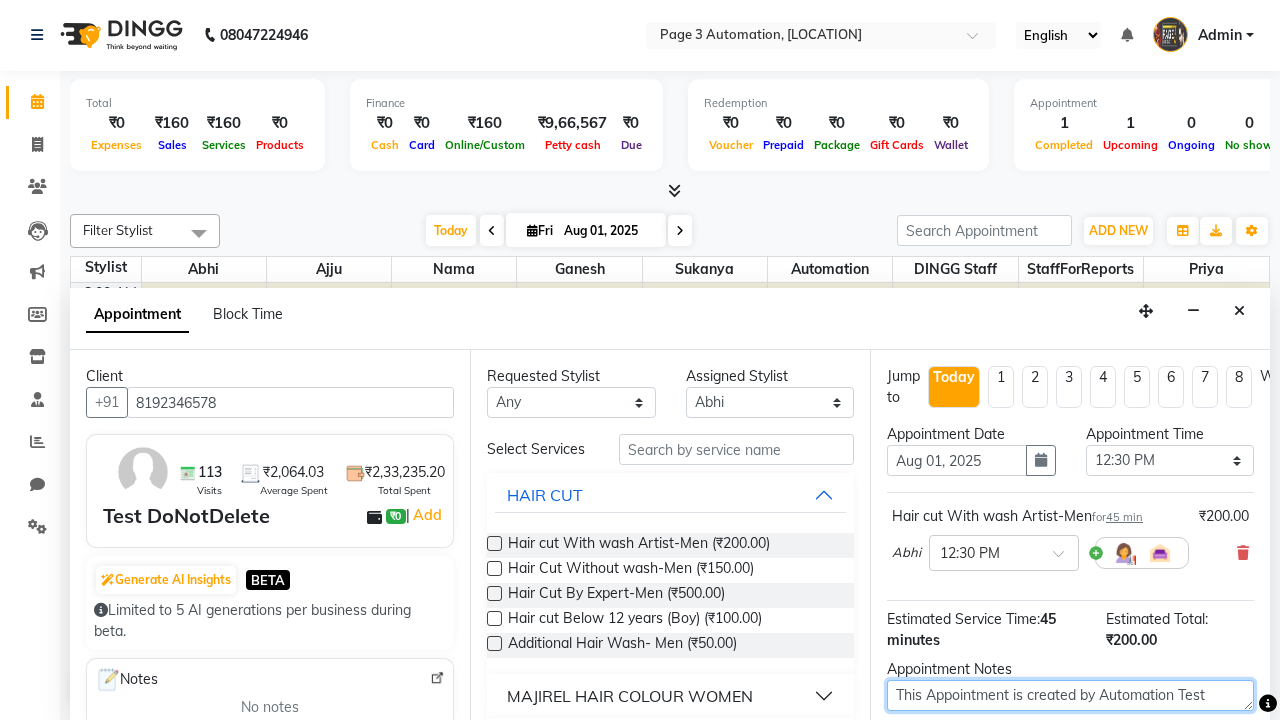 type on "This Appointment is created by Automation Test" 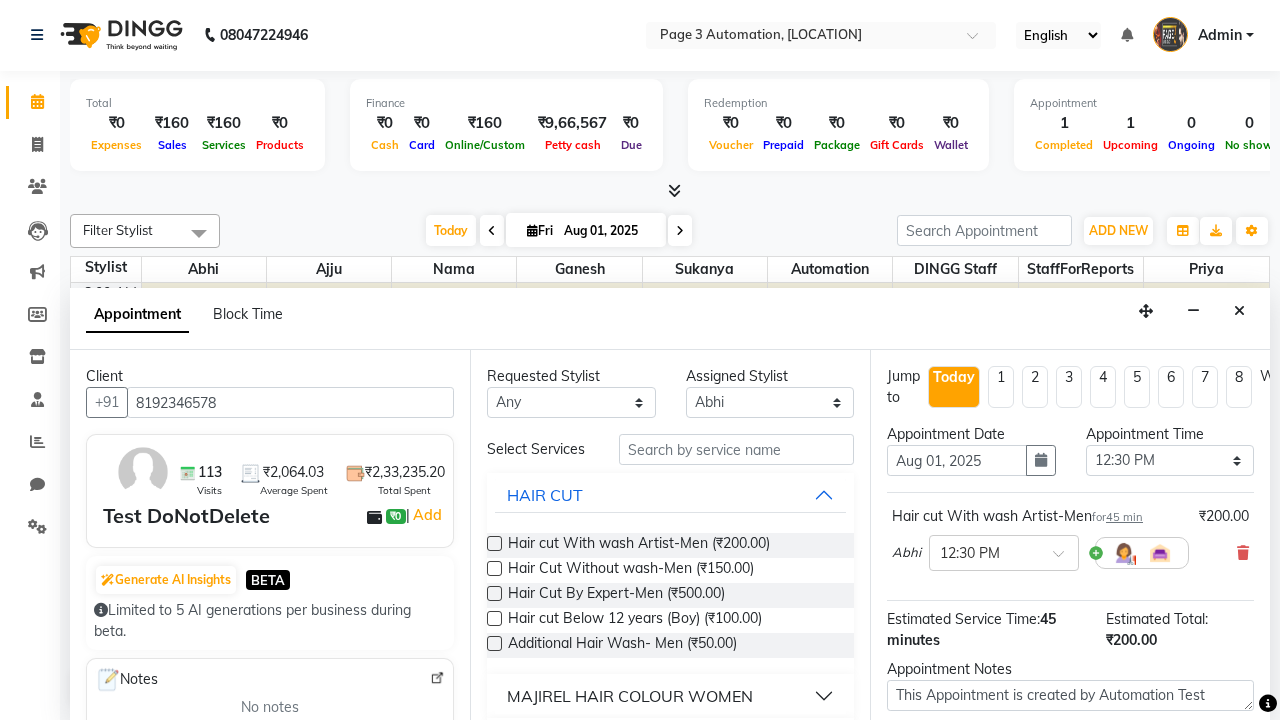 click at bounding box center (1097, 822) 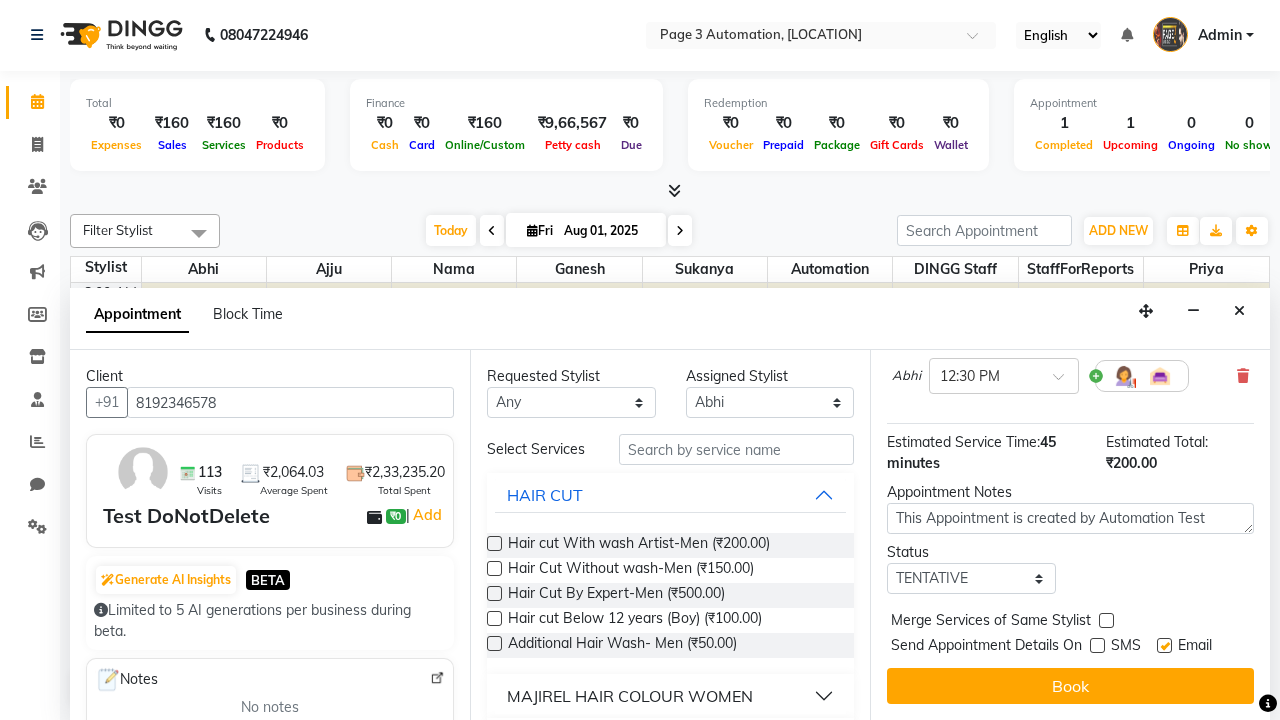 click at bounding box center (1164, 645) 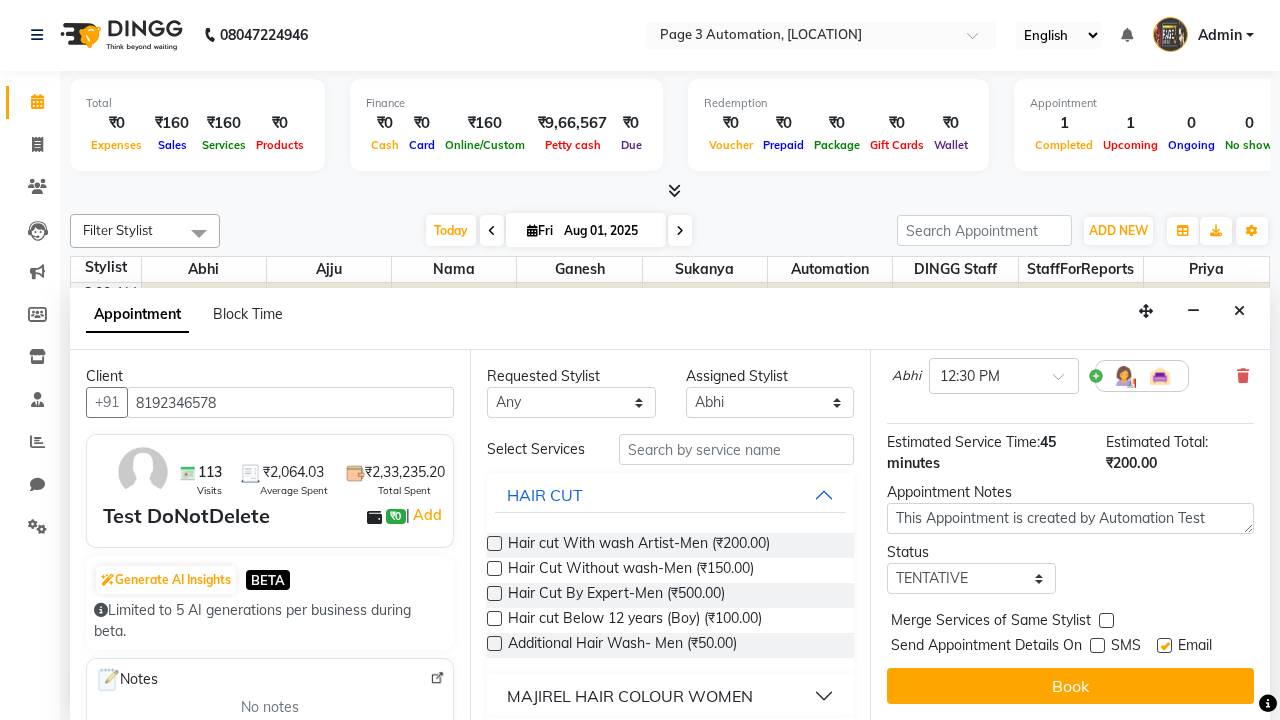 checkbox on "false" 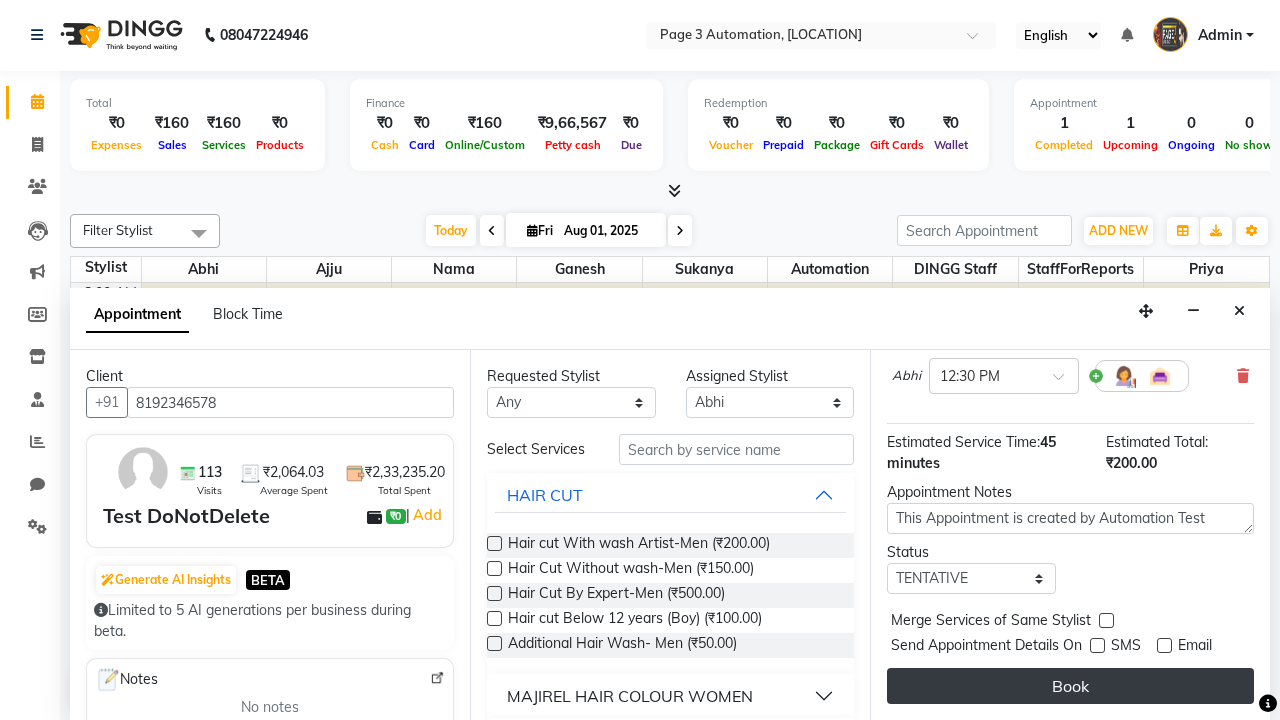 click on "Book" at bounding box center [1070, 686] 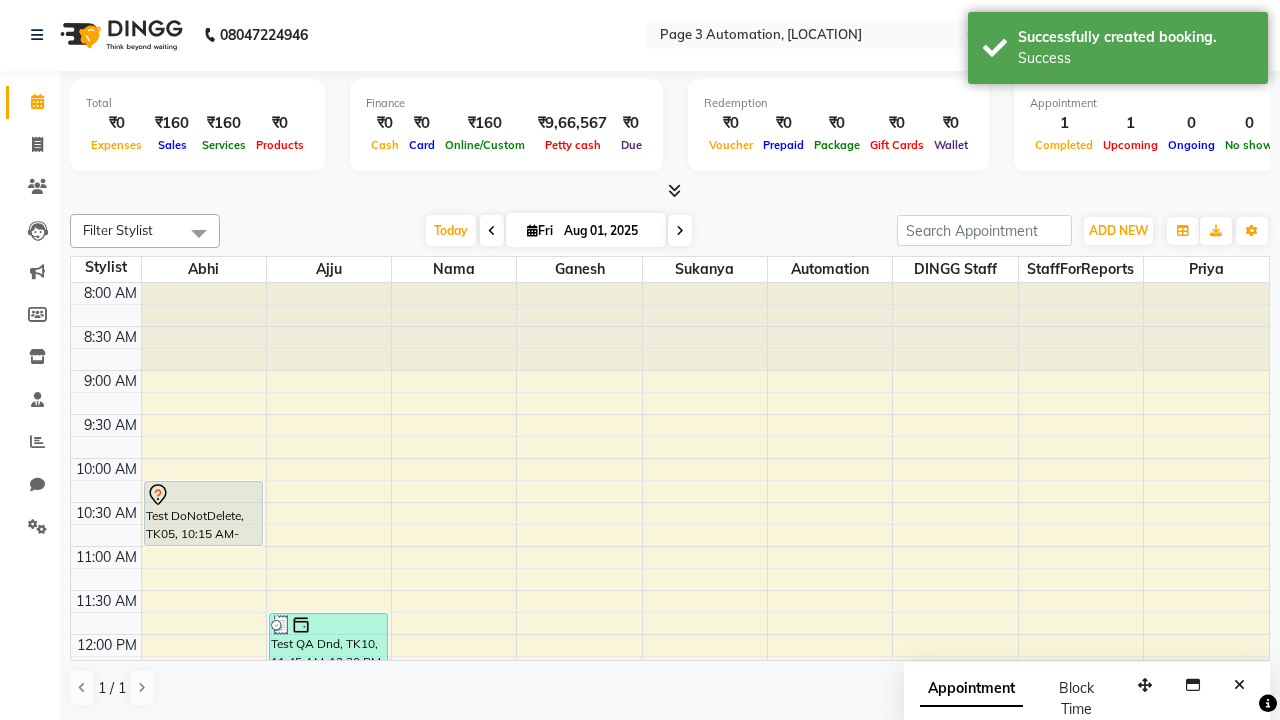 scroll, scrollTop: 0, scrollLeft: 0, axis: both 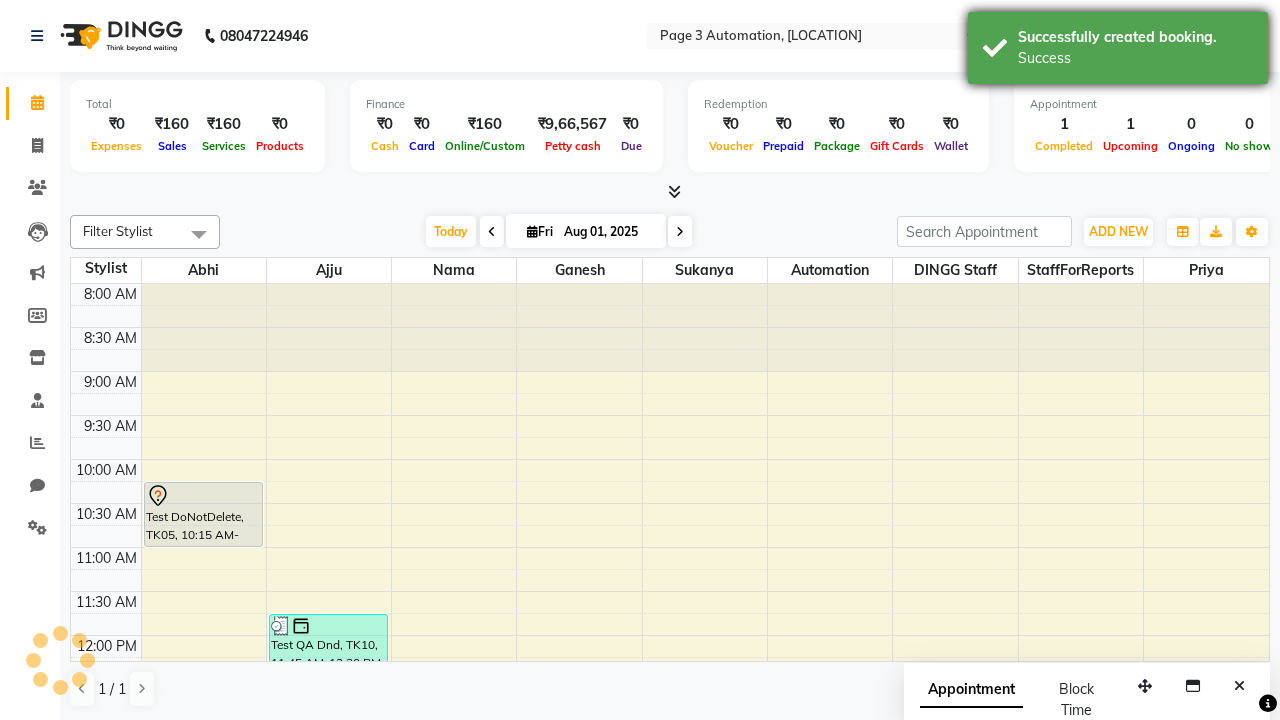 click on "Success" at bounding box center (1135, 58) 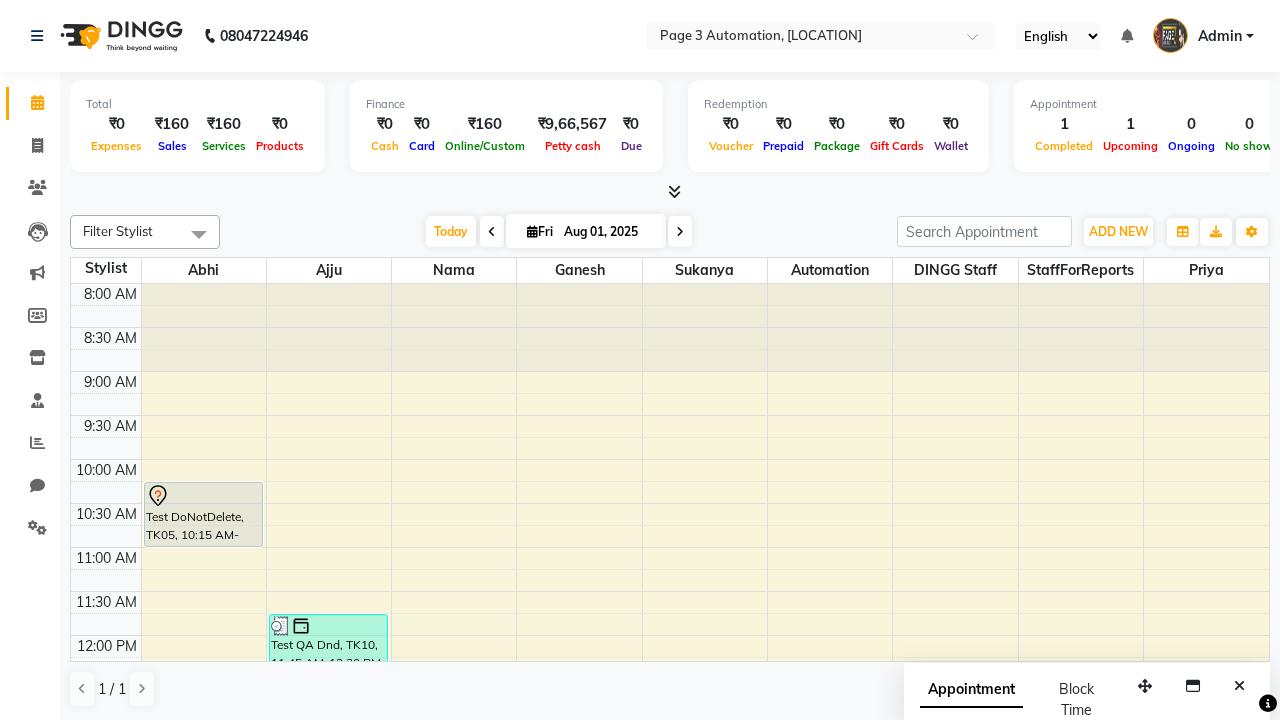 click at bounding box center (199, 234) 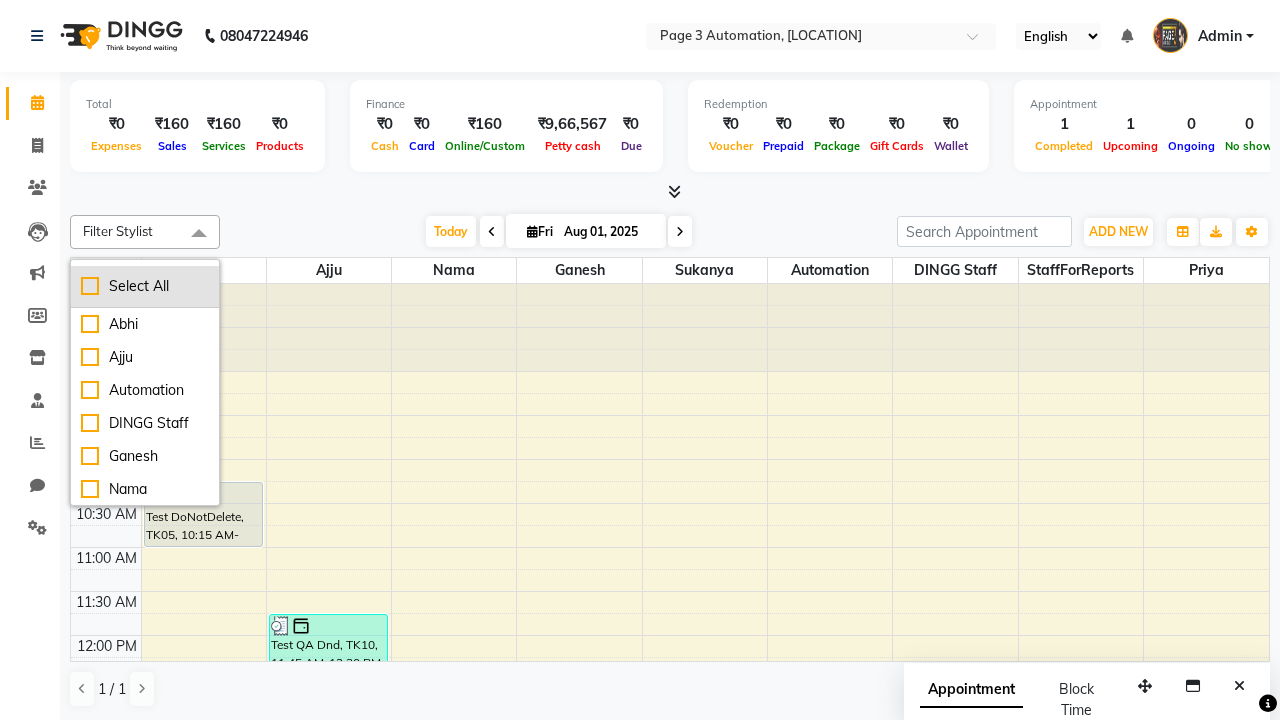 click on "Select All" at bounding box center (145, 286) 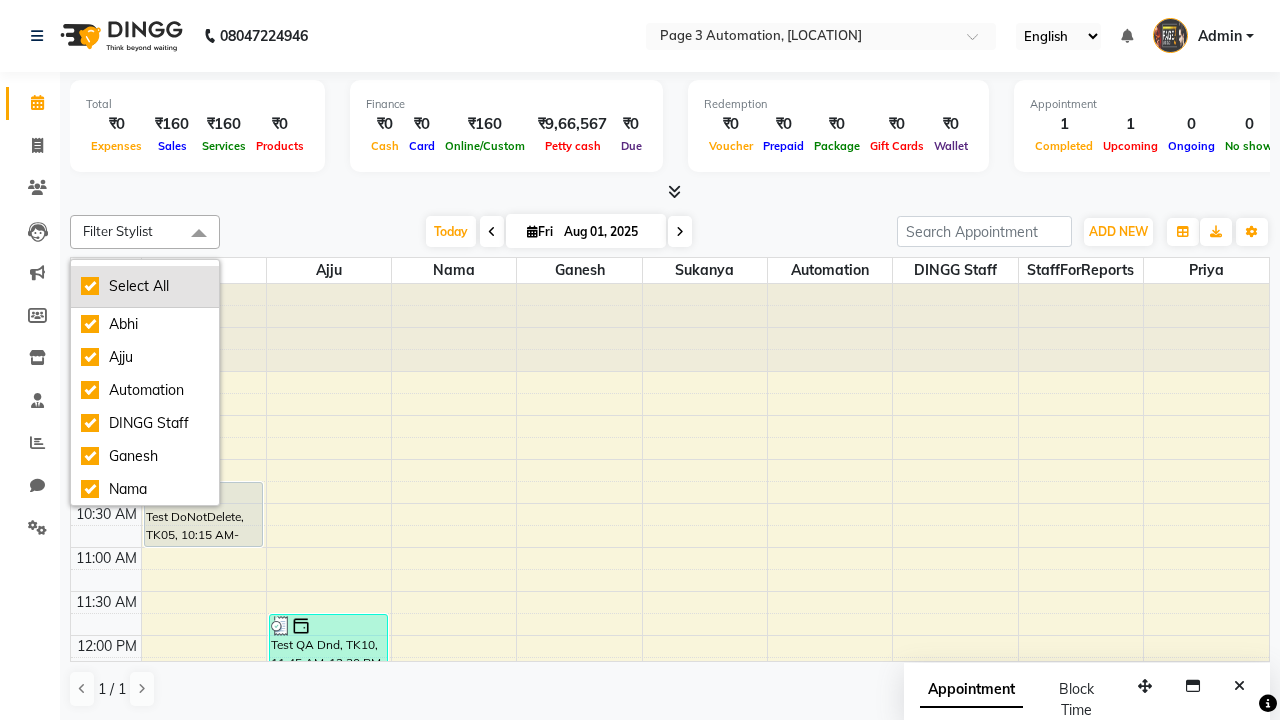 checkbox on "true" 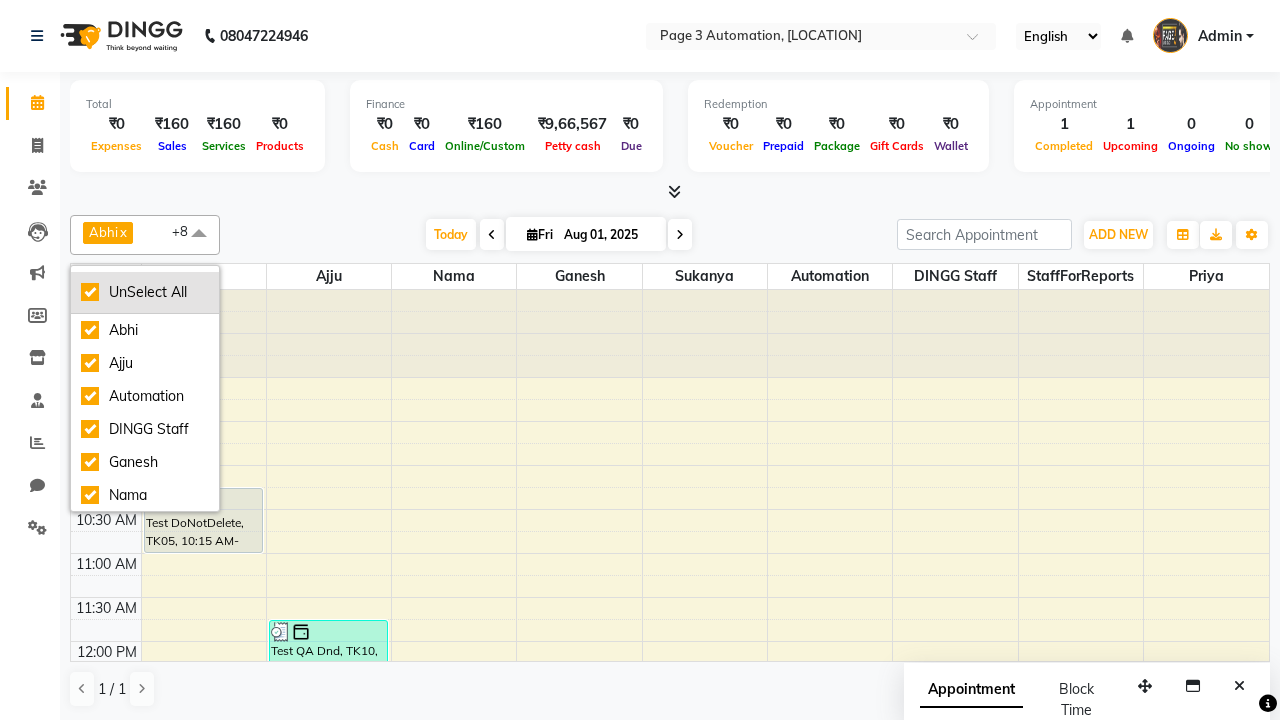 click on "UnSelect All" at bounding box center (145, 292) 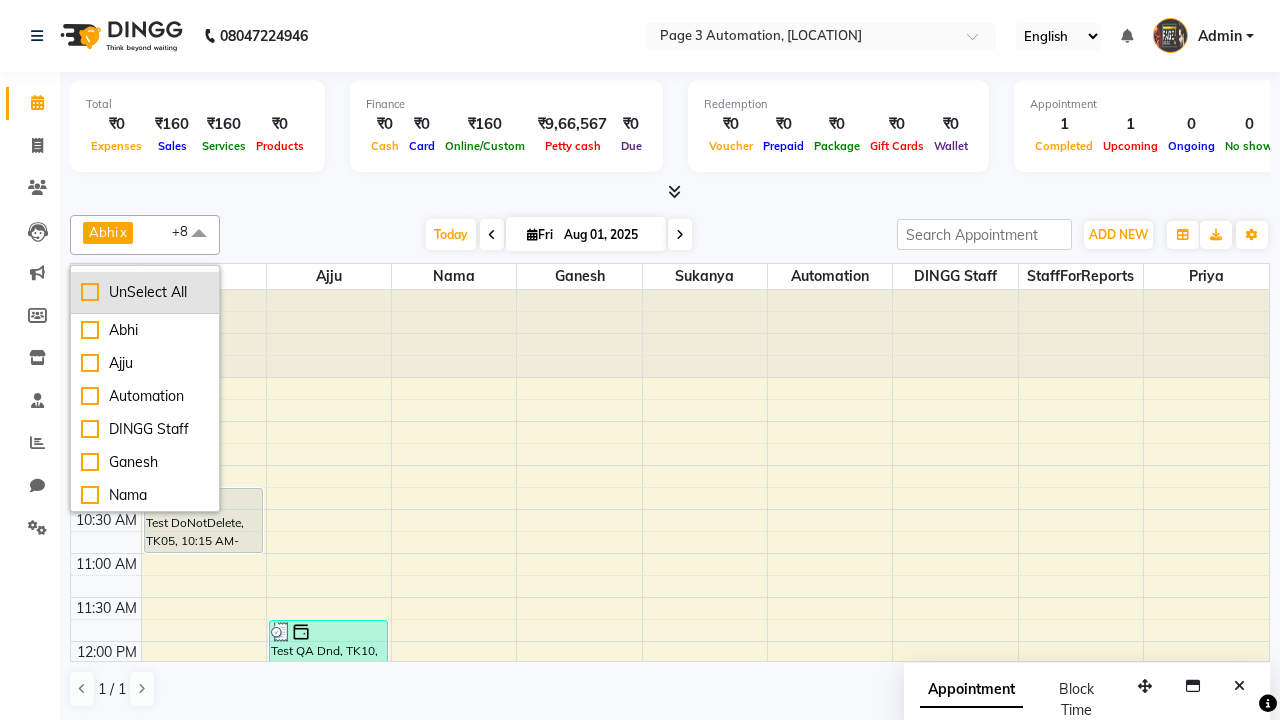 checkbox on "false" 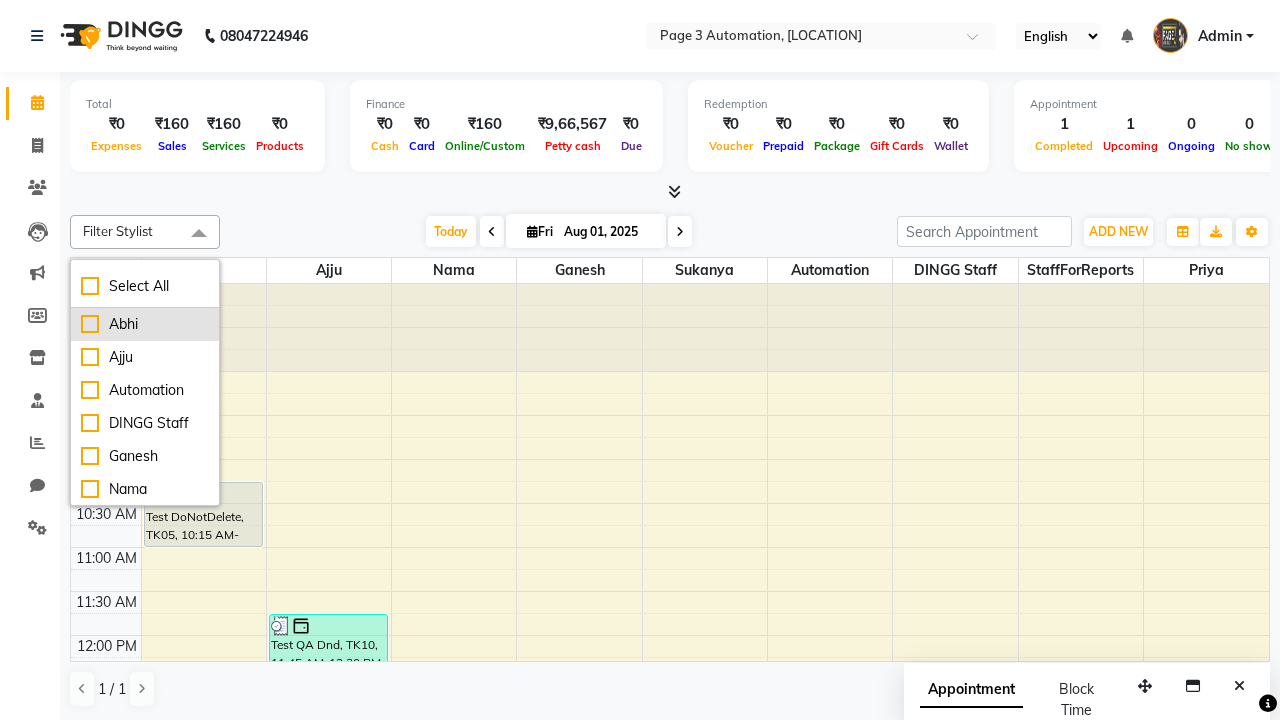 click on "Abhi" at bounding box center [145, 324] 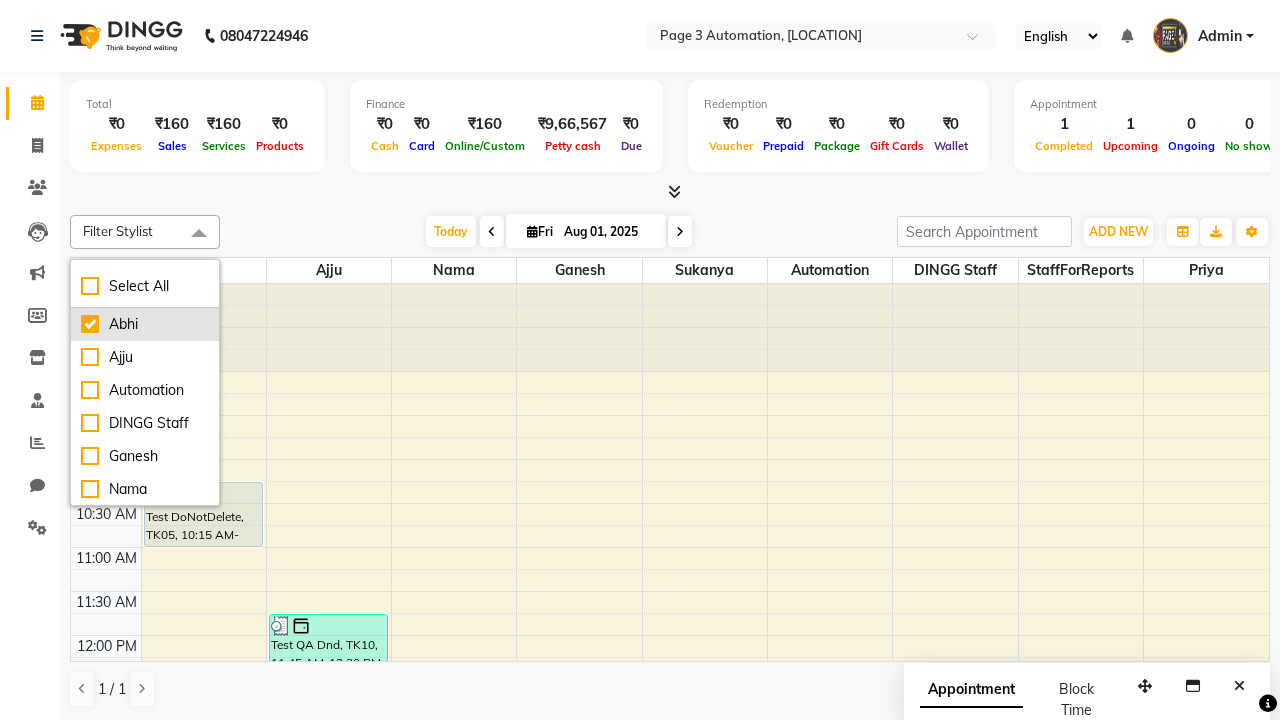 checkbox on "true" 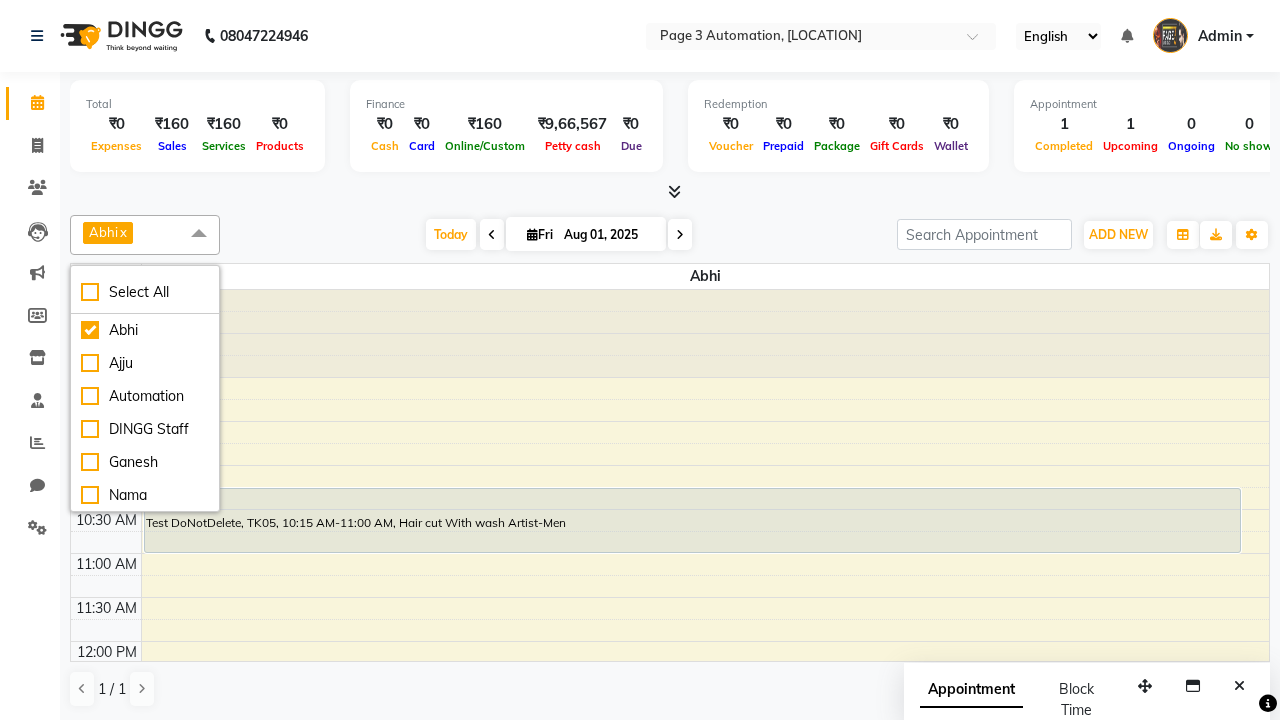 click at bounding box center (199, 234) 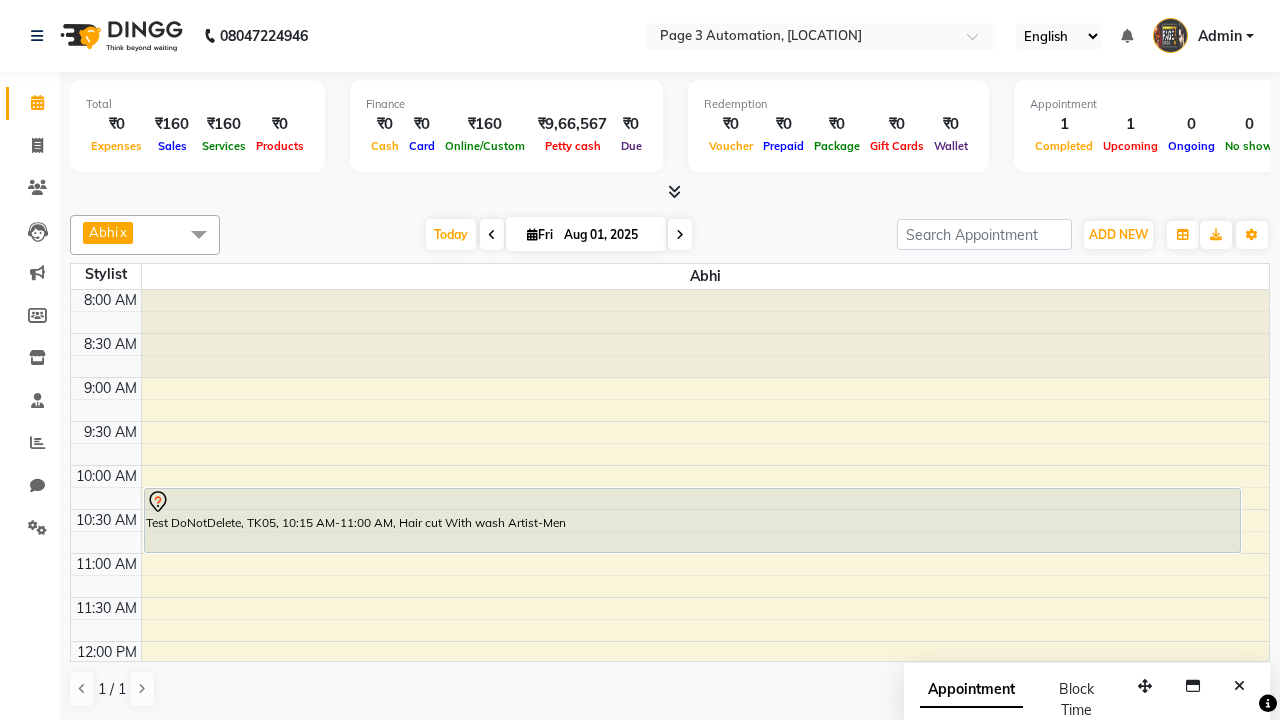 click on "Test DoNotDelete, TK11, 12:30 PM-01:15 PM, Hair cut With wash Artist-Men" at bounding box center [692, 718] 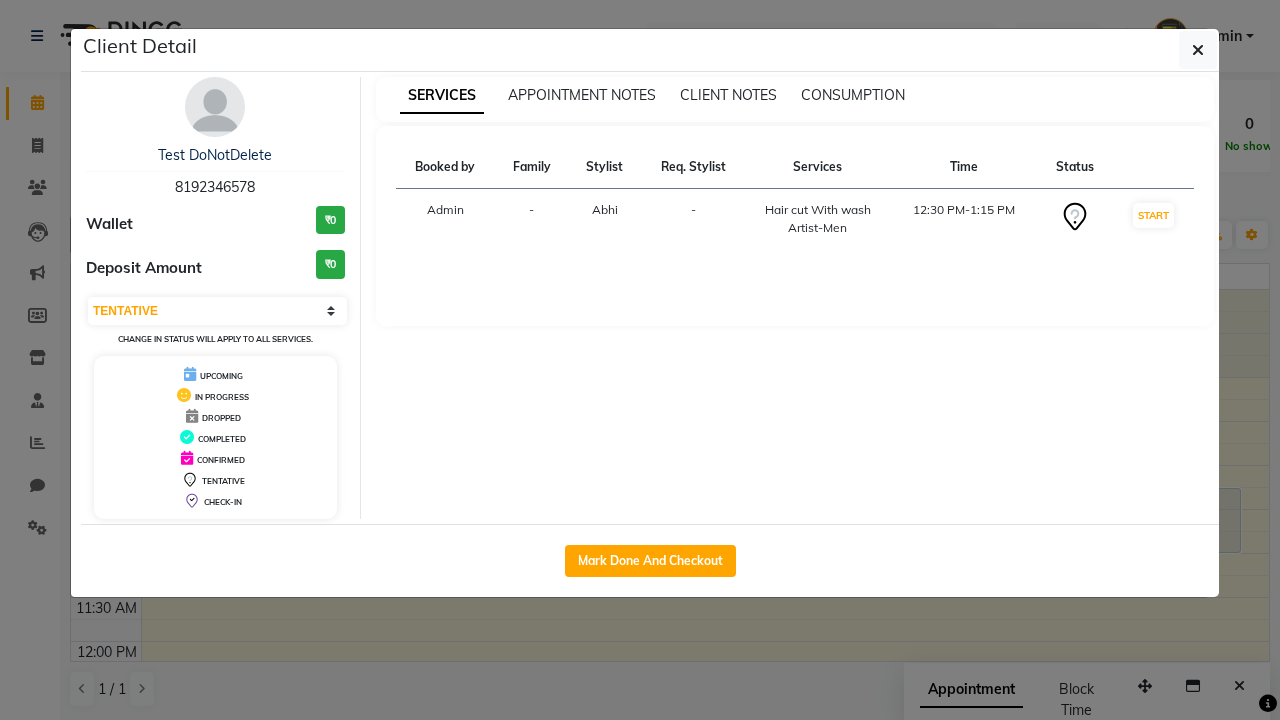 scroll, scrollTop: 243, scrollLeft: 0, axis: vertical 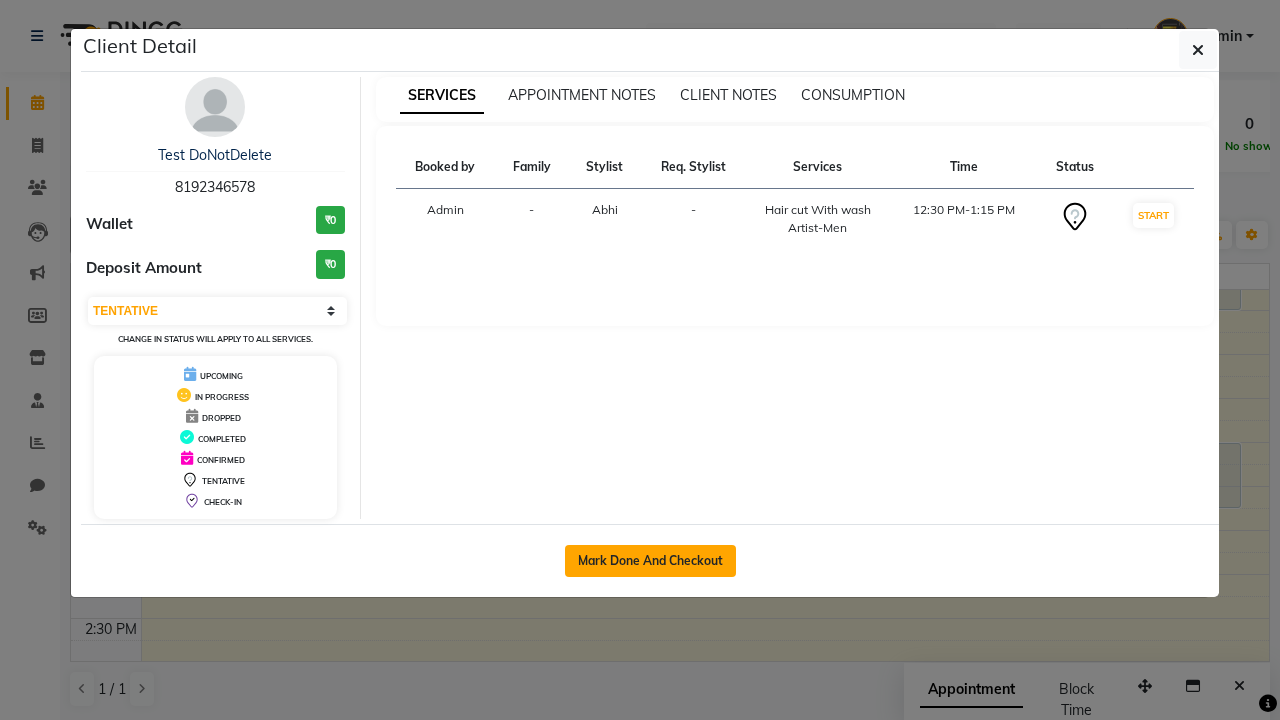 click on "Mark Done And Checkout" 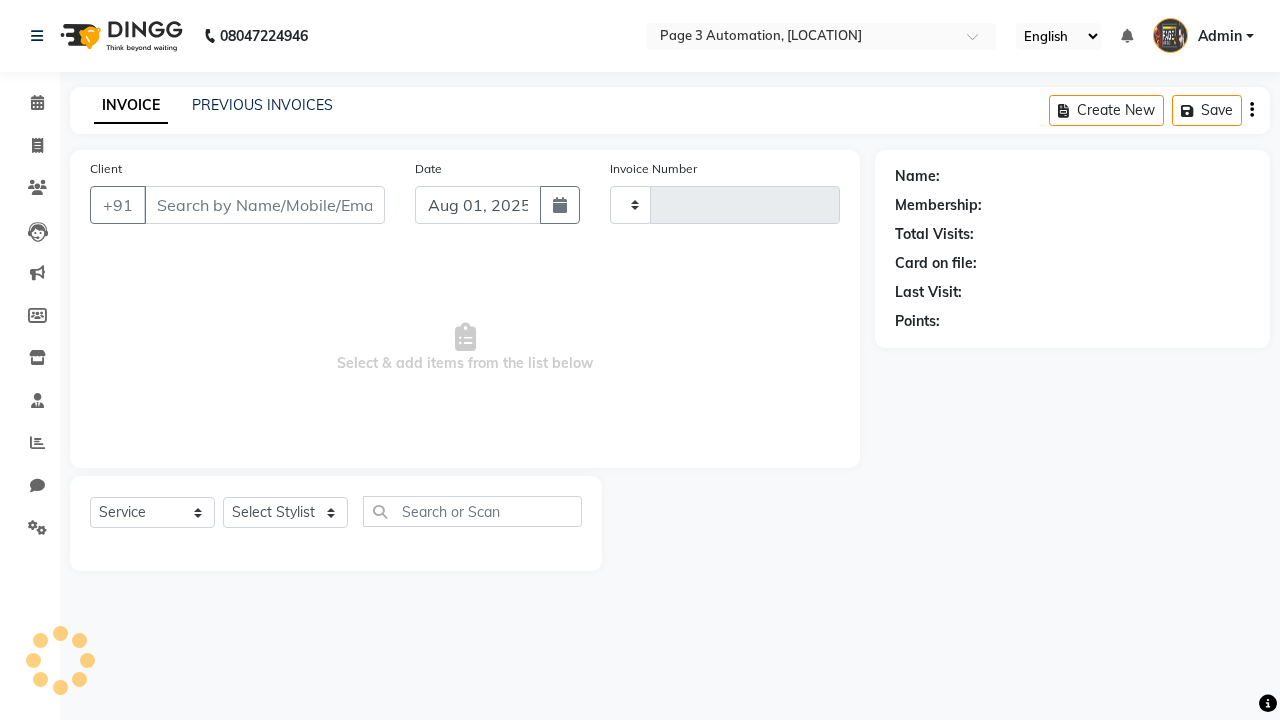 type on "7593" 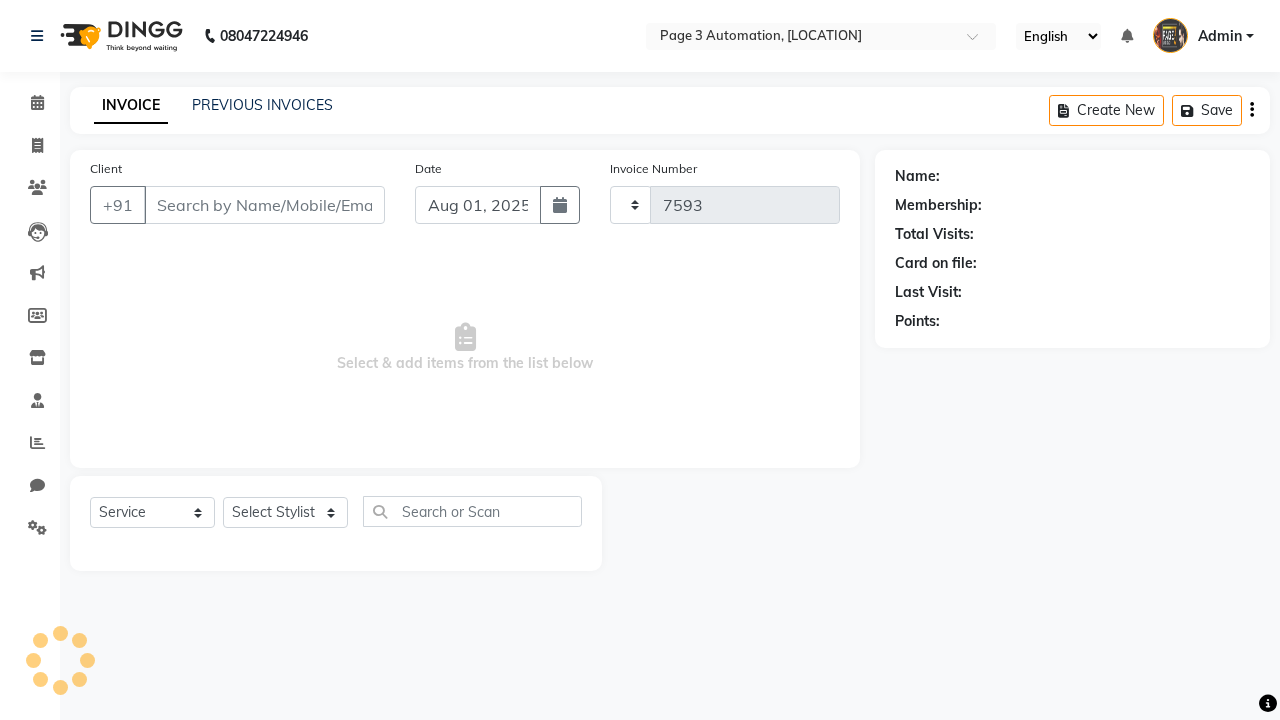 select on "2774" 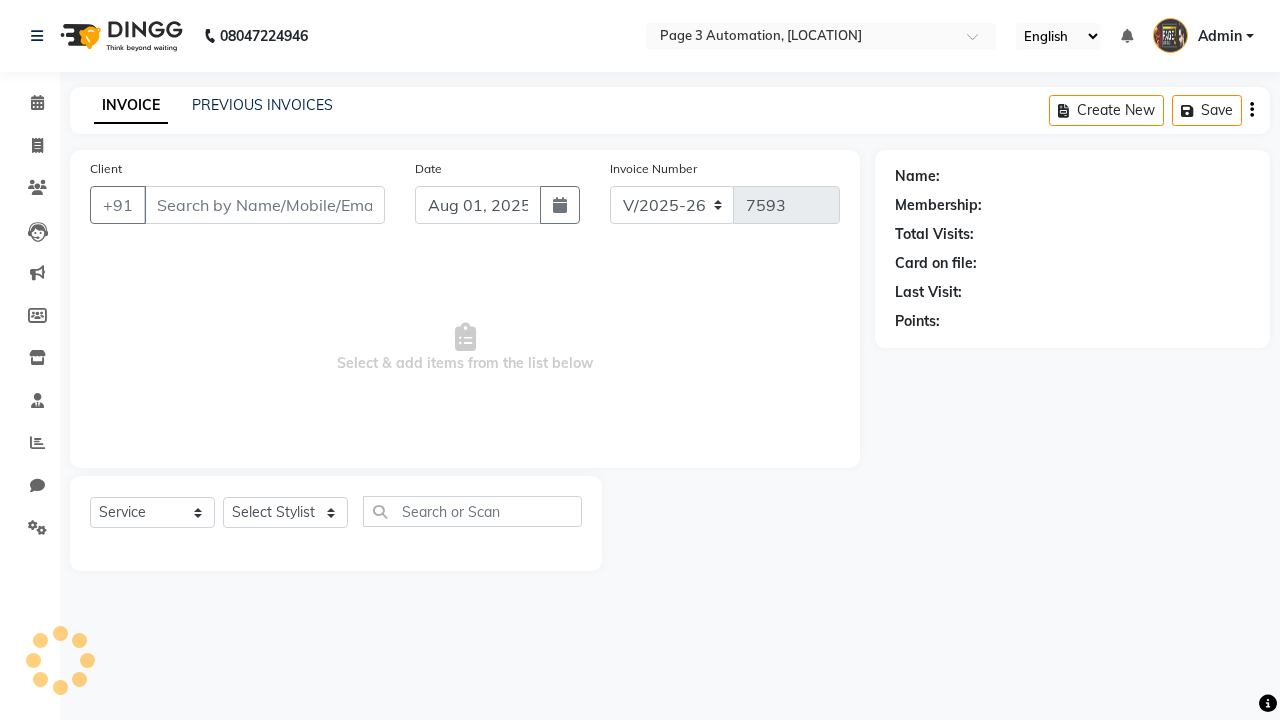 type on "8192346578" 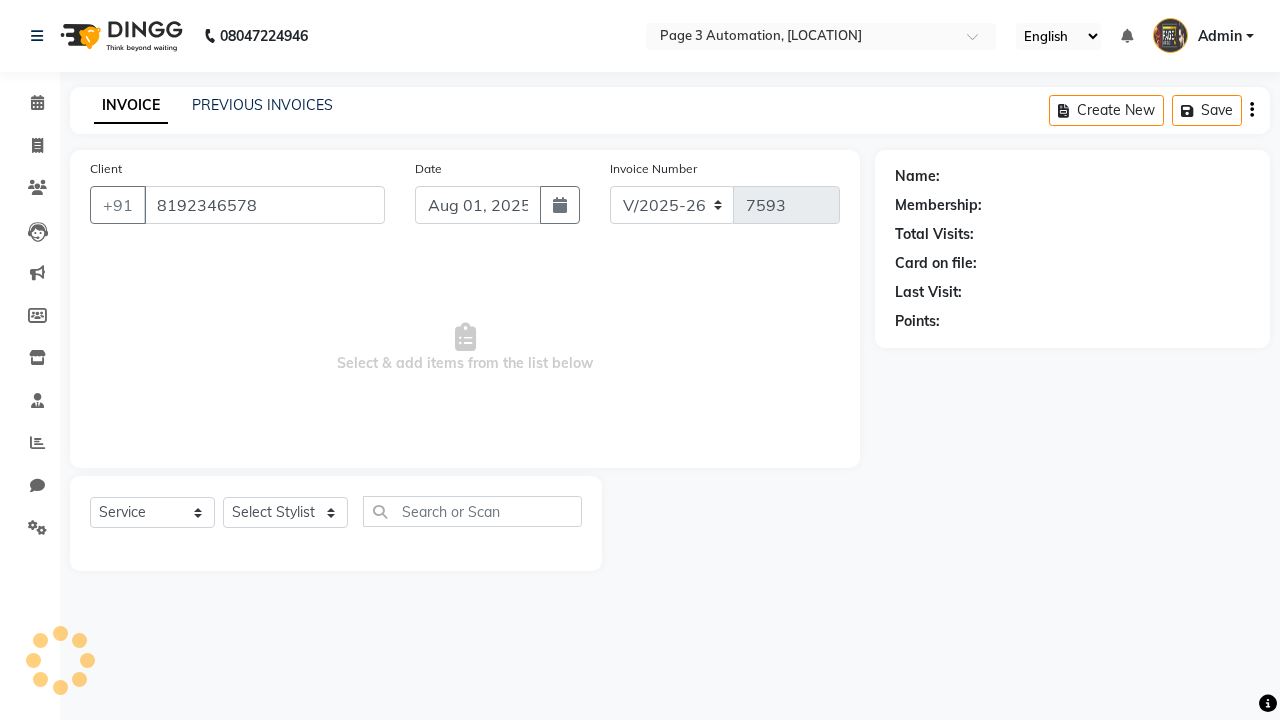 select on "711" 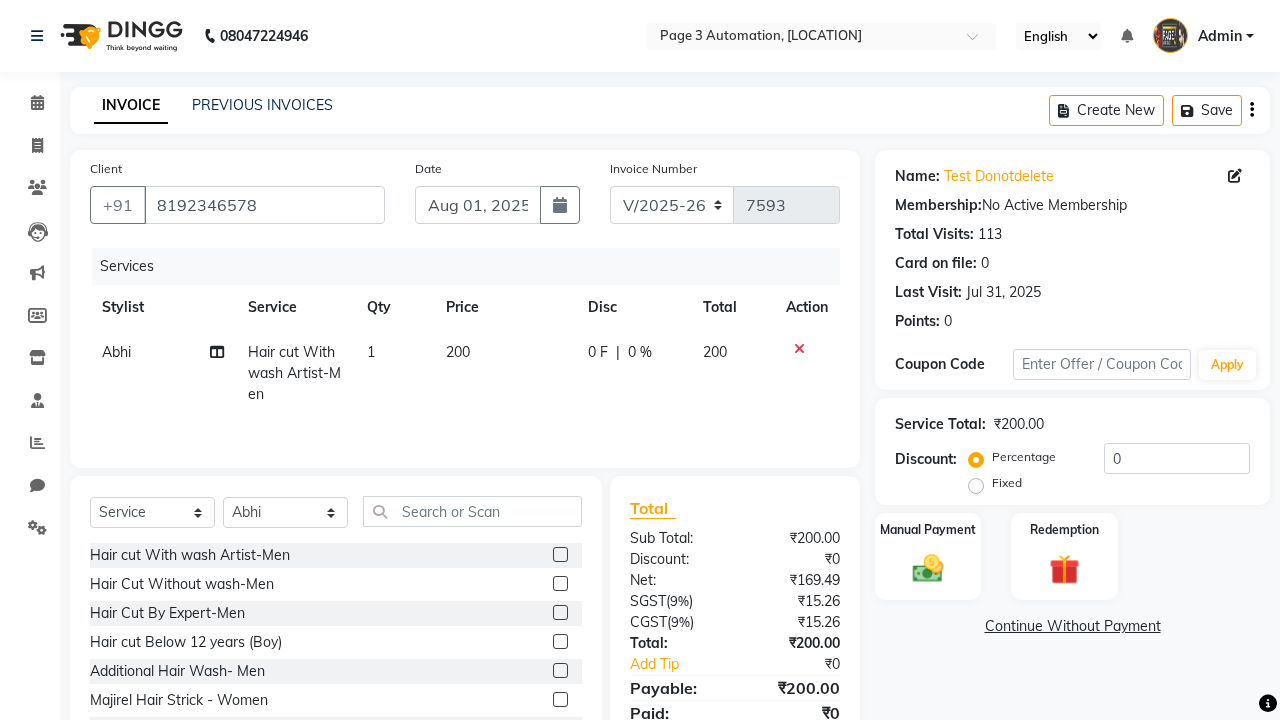 click on "Abhi" 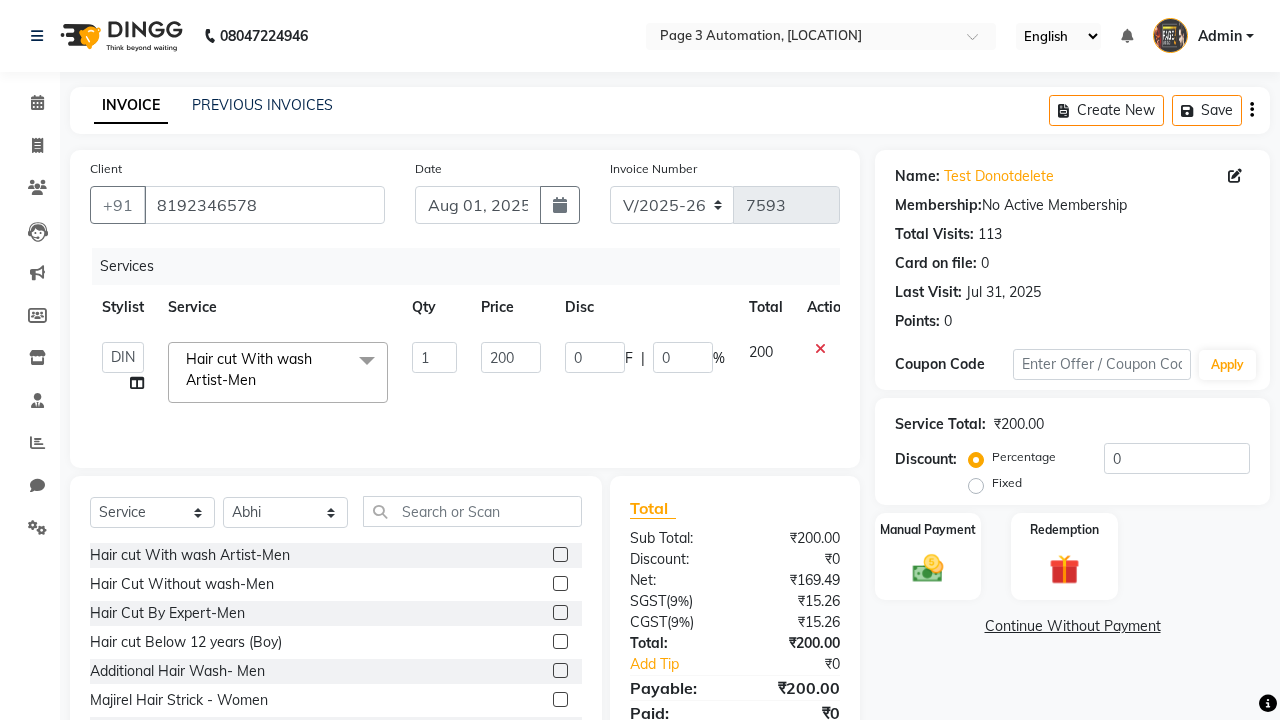 select on "77829" 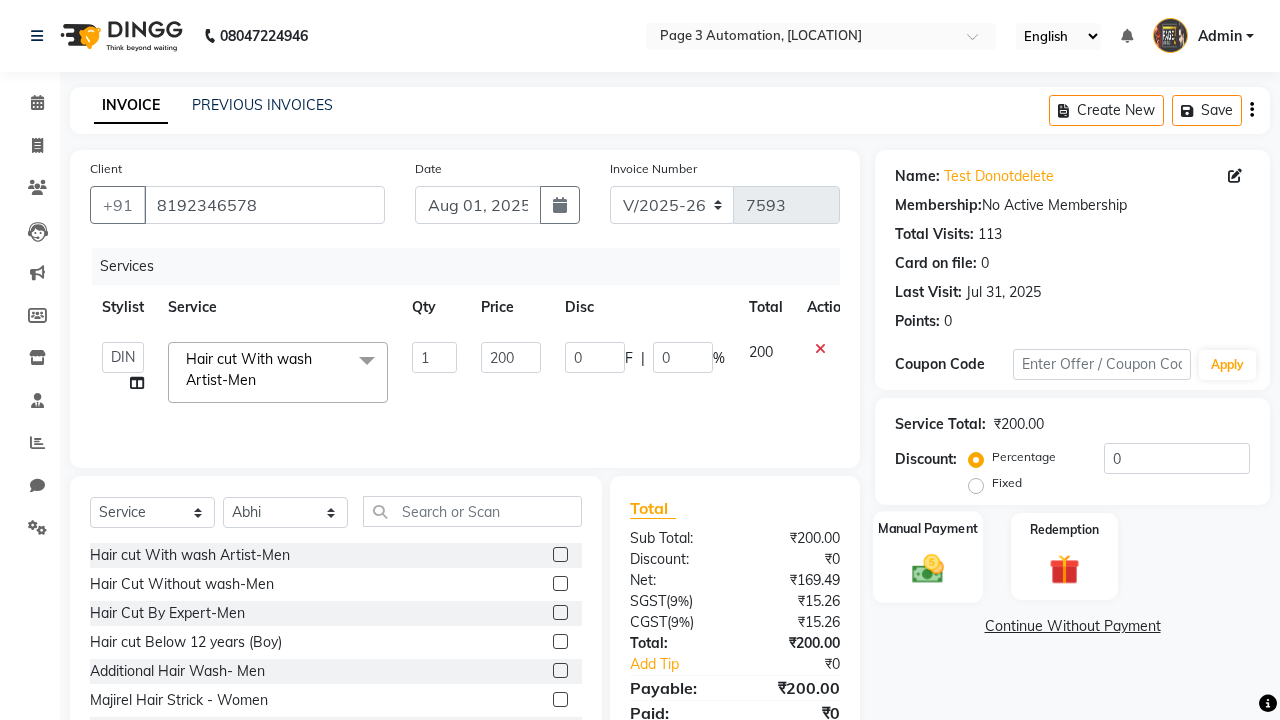 click 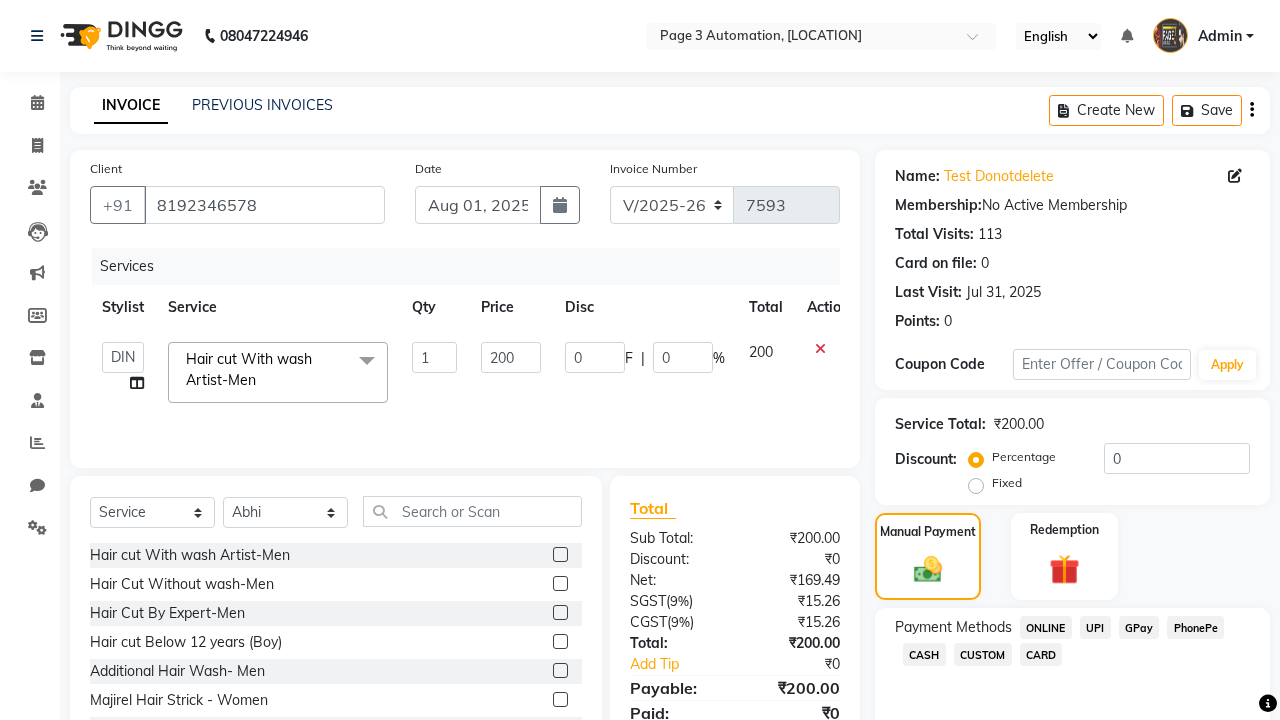 click on "ONLINE" 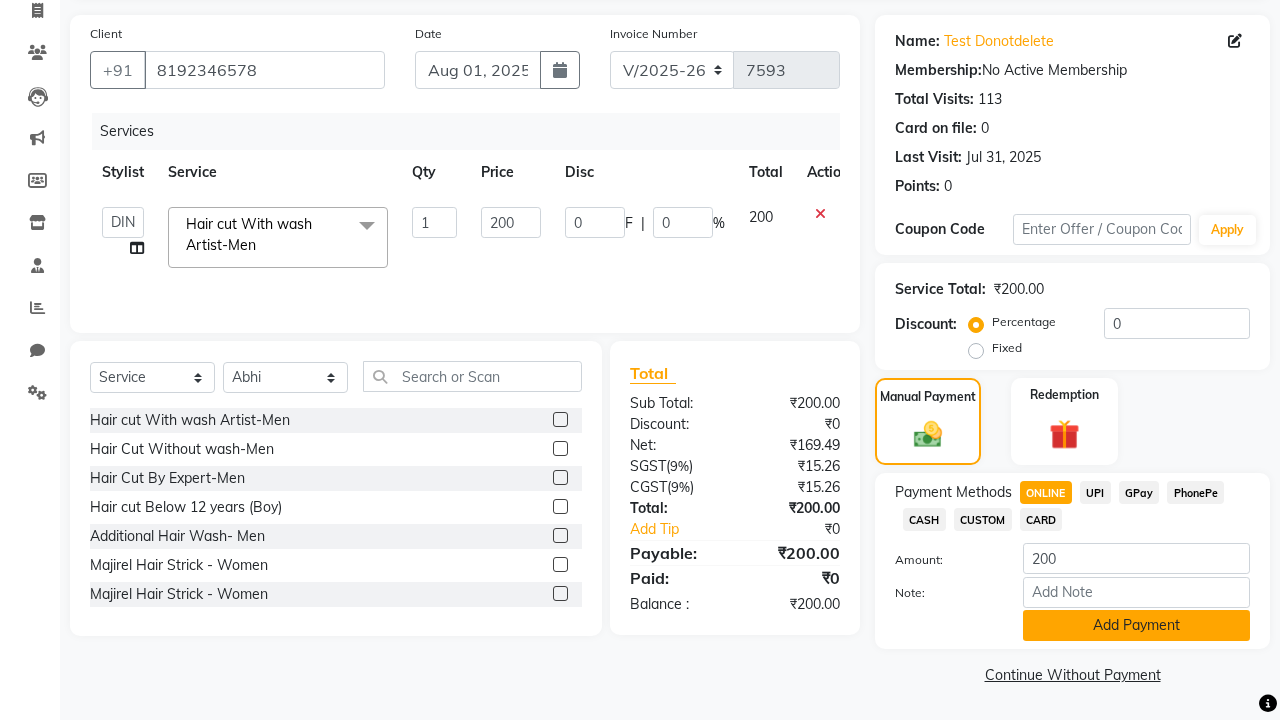 click on "Add Payment" 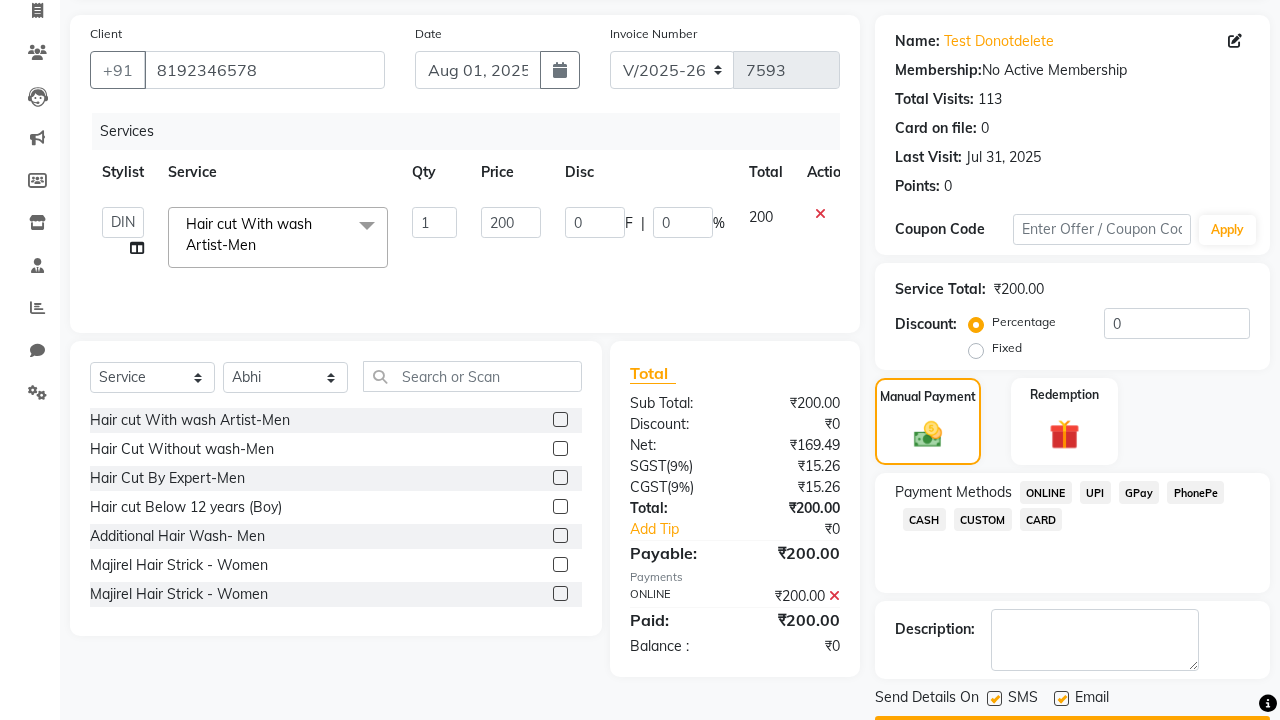 click on "Checkout" 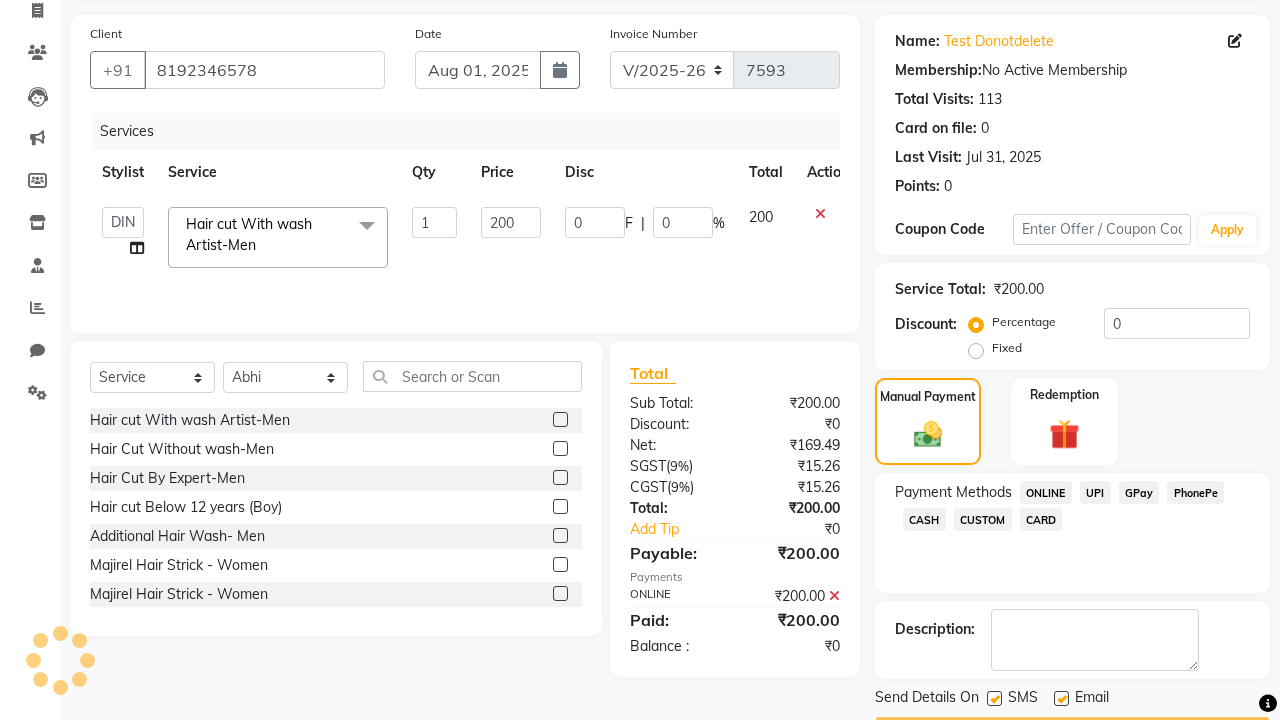 scroll, scrollTop: 162, scrollLeft: 0, axis: vertical 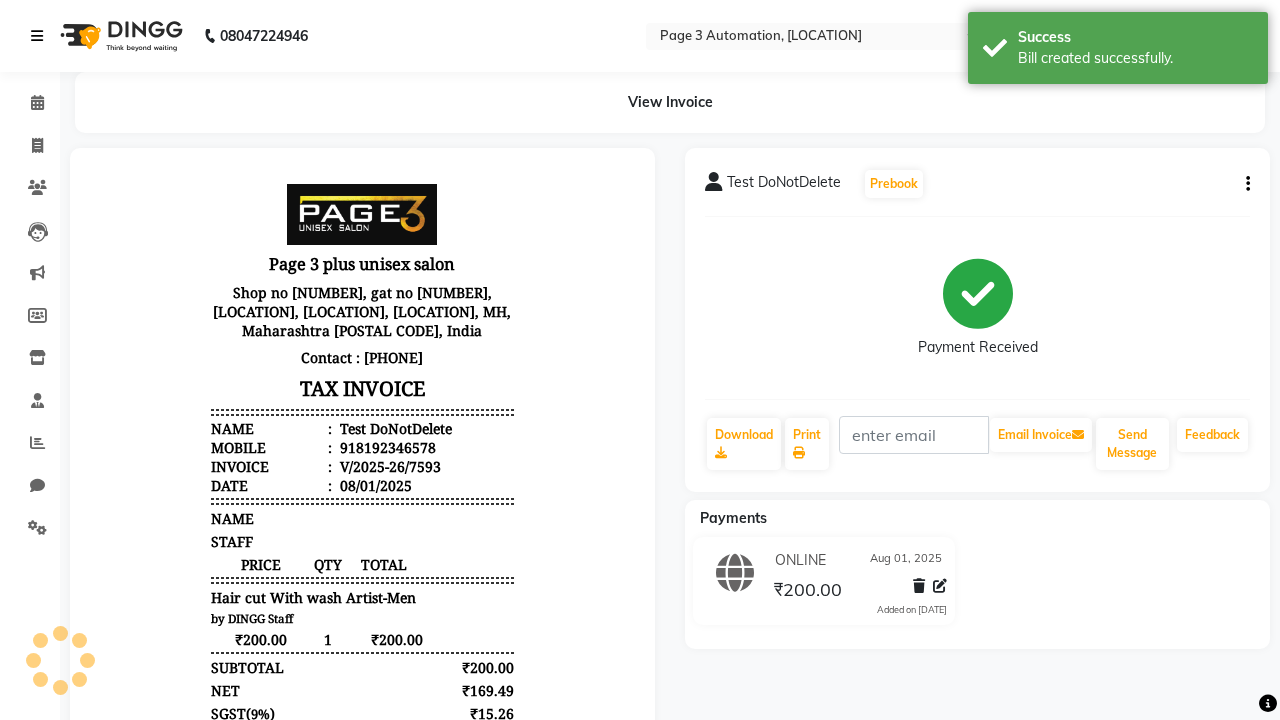click on "Bill created successfully." at bounding box center (1135, 58) 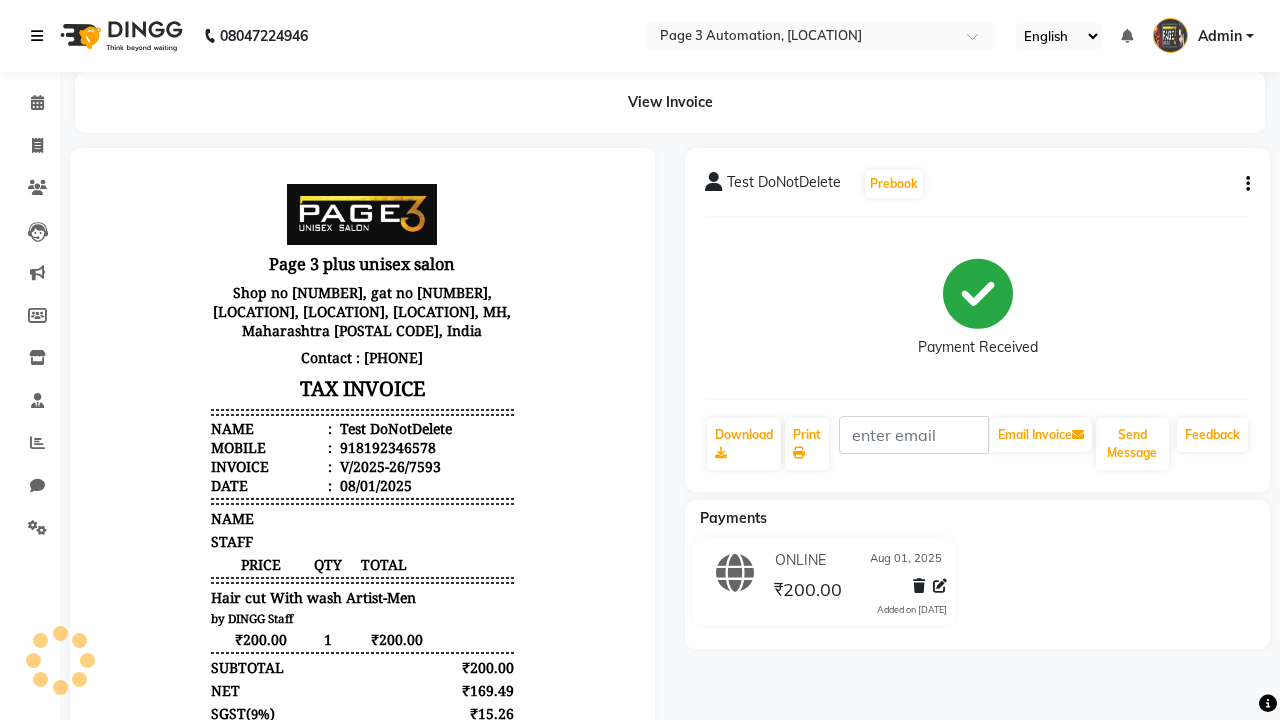 click at bounding box center [37, 36] 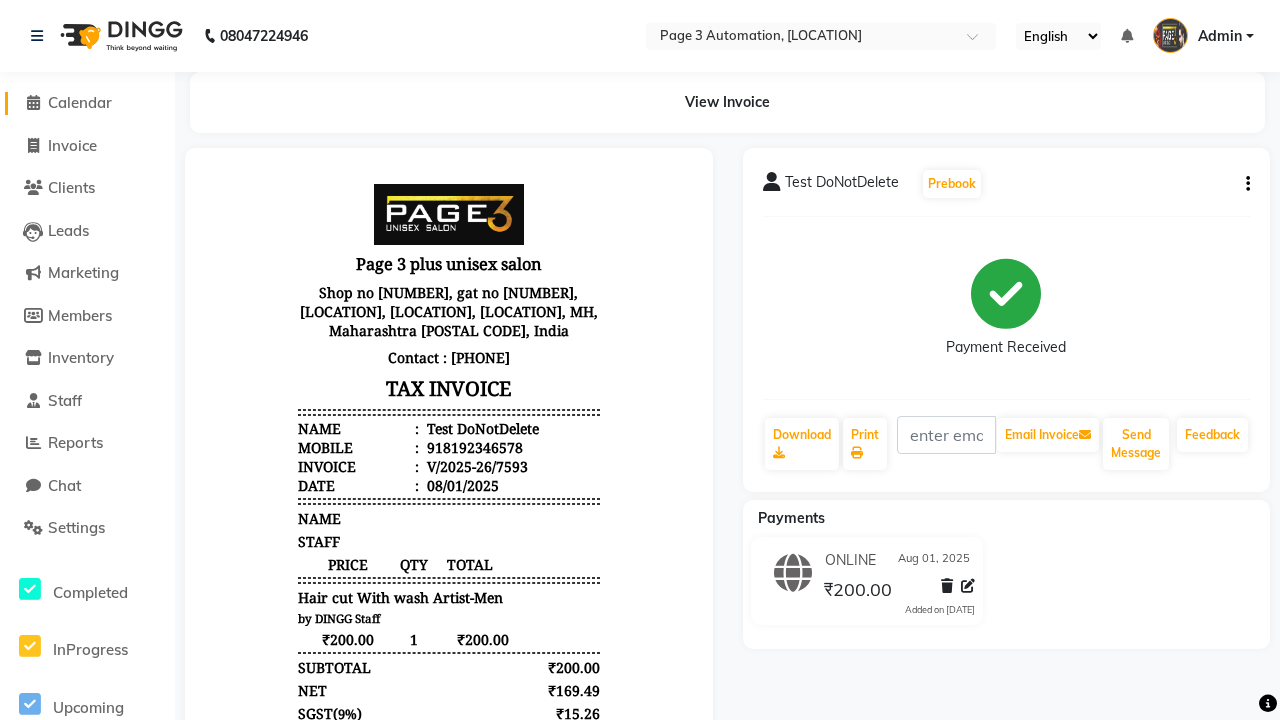 click on "Calendar" 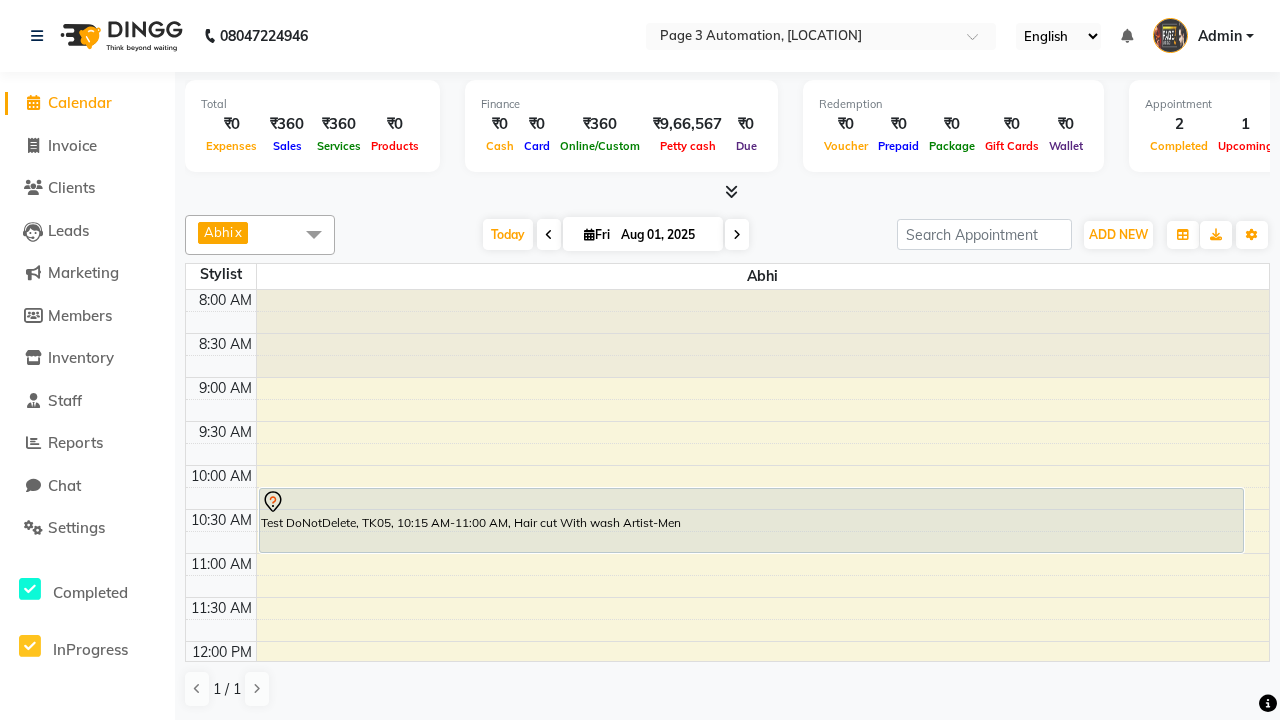 click at bounding box center (314, 234) 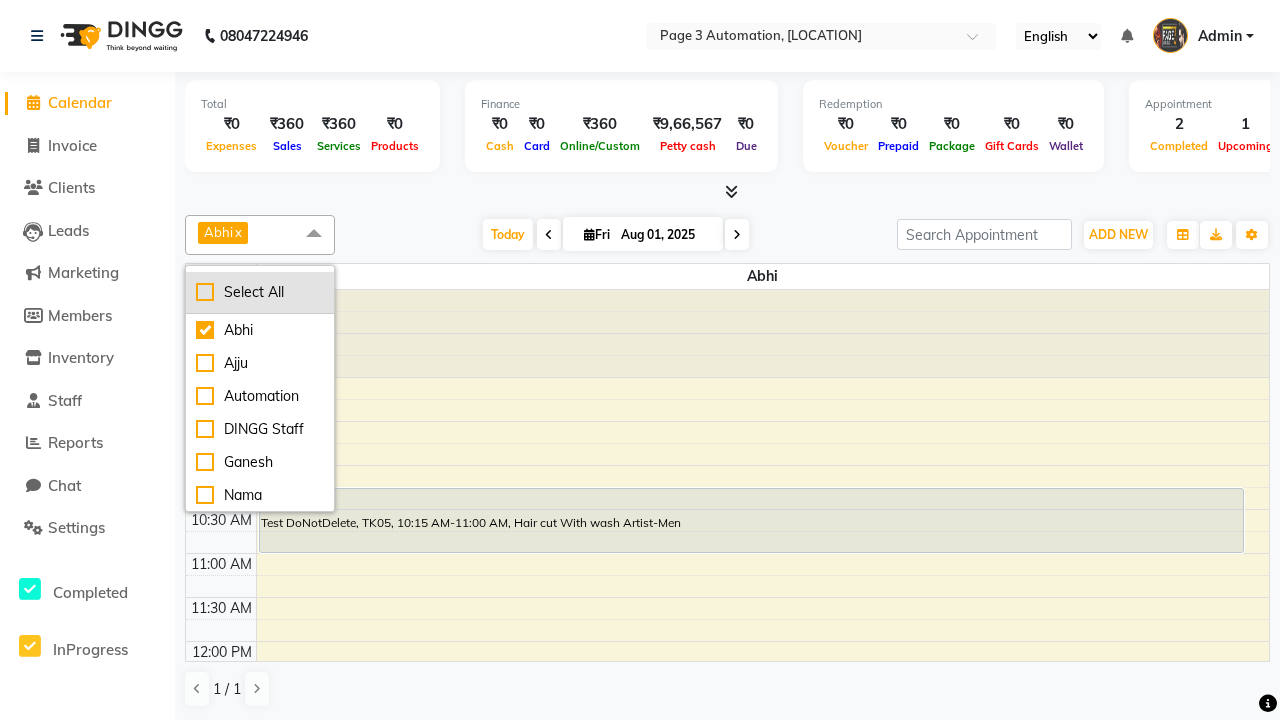 click on "Select All" at bounding box center [260, 292] 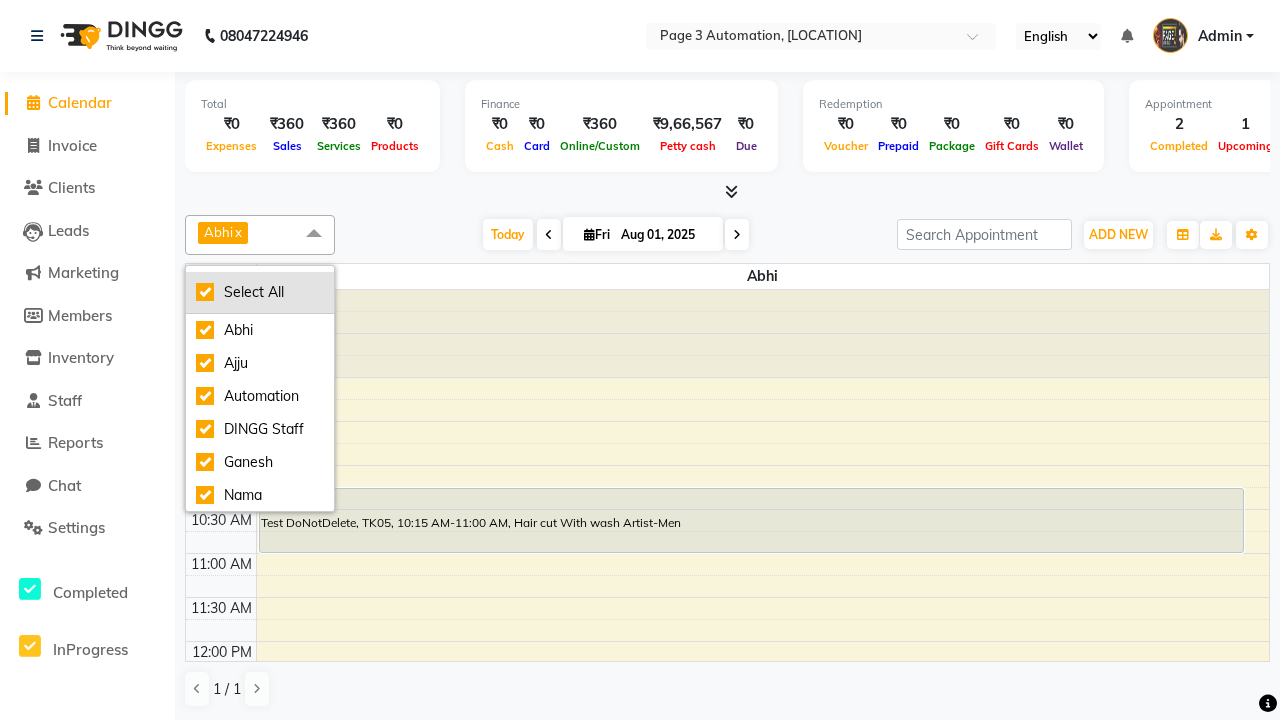 checkbox on "true" 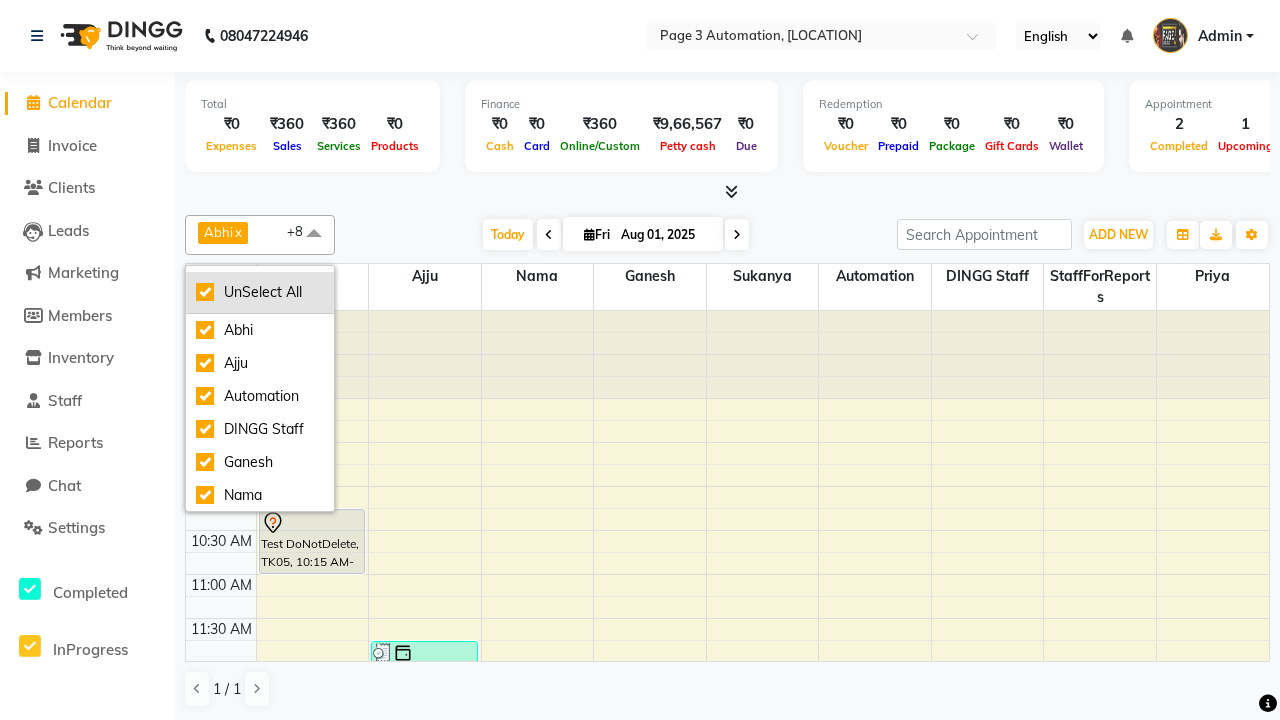 click on "UnSelect All" at bounding box center (260, 292) 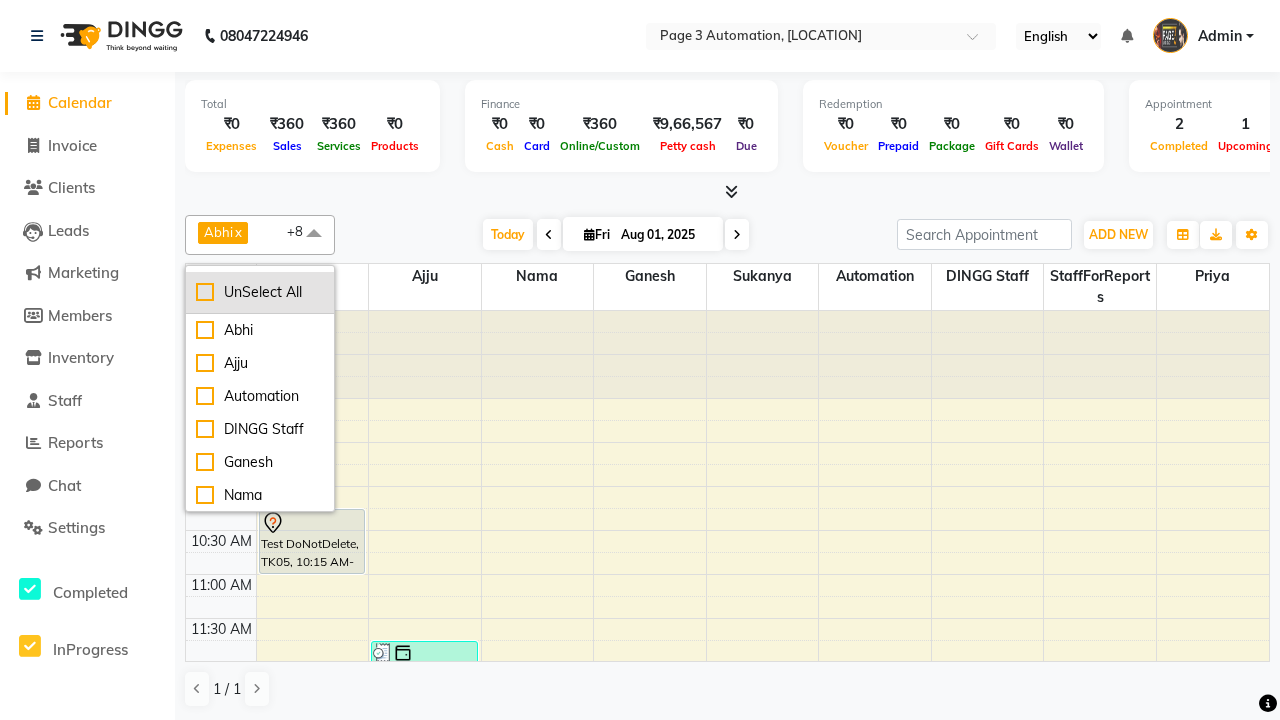 checkbox on "false" 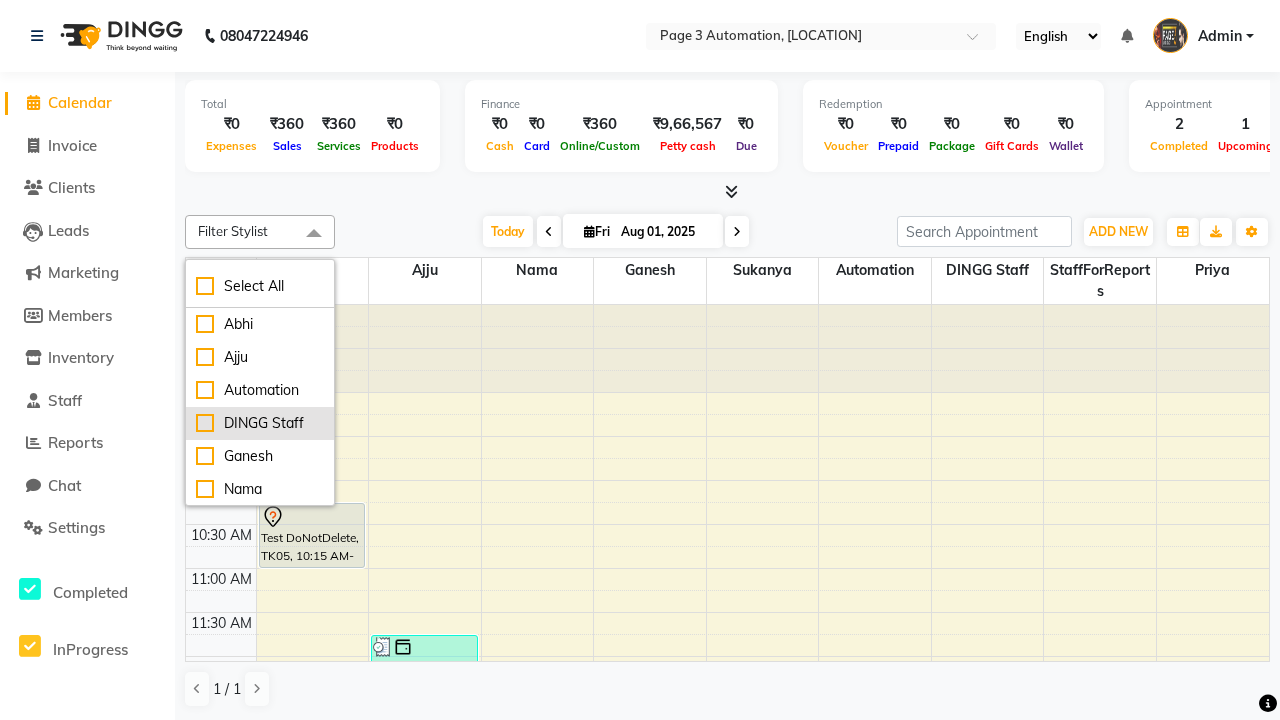 click on "DINGG Staff" at bounding box center (260, 423) 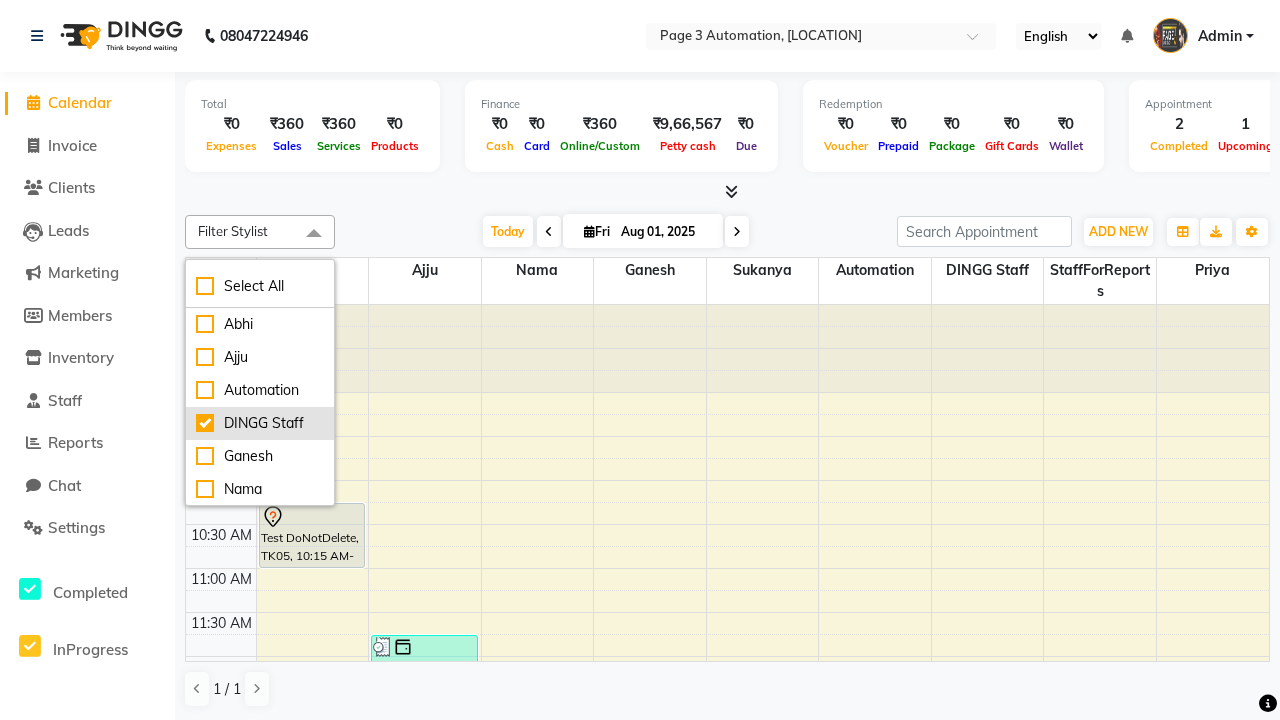 checkbox on "true" 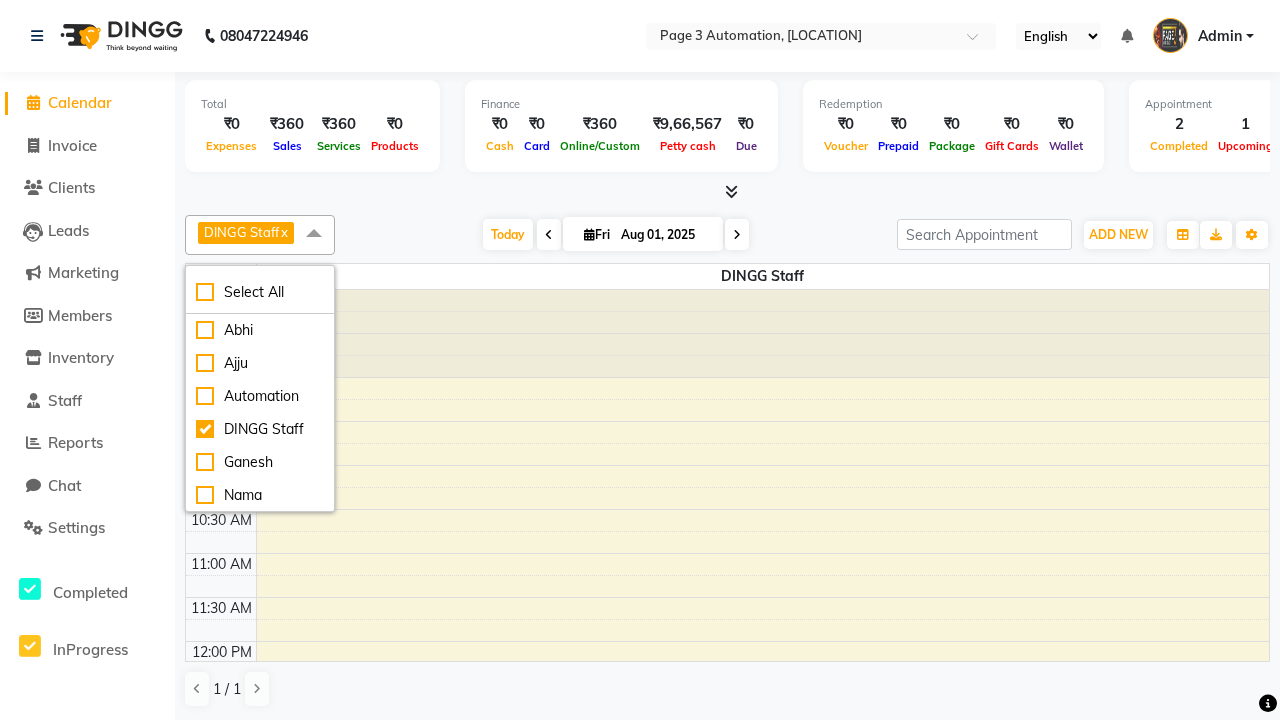 click at bounding box center (314, 234) 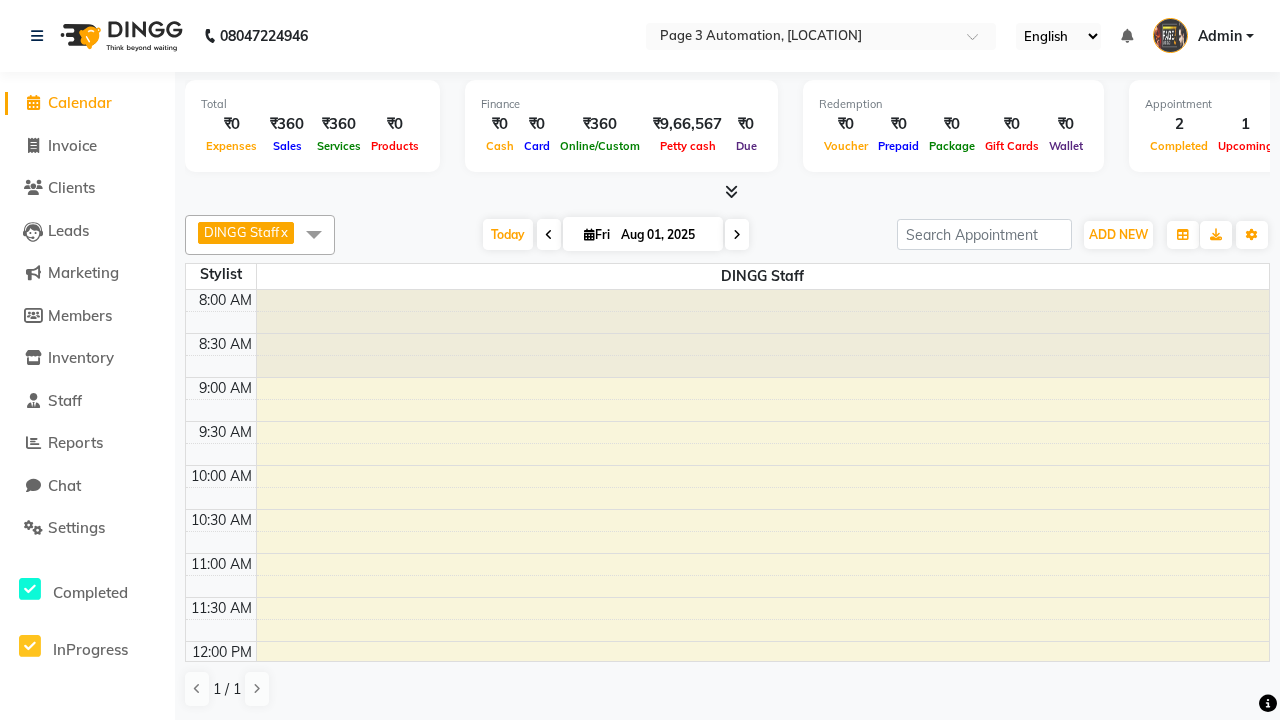 click on "Test DoNotDelete, TK11, 12:30 PM-01:15 PM, Hair cut With wash Artist-Men" at bounding box center (751, 718) 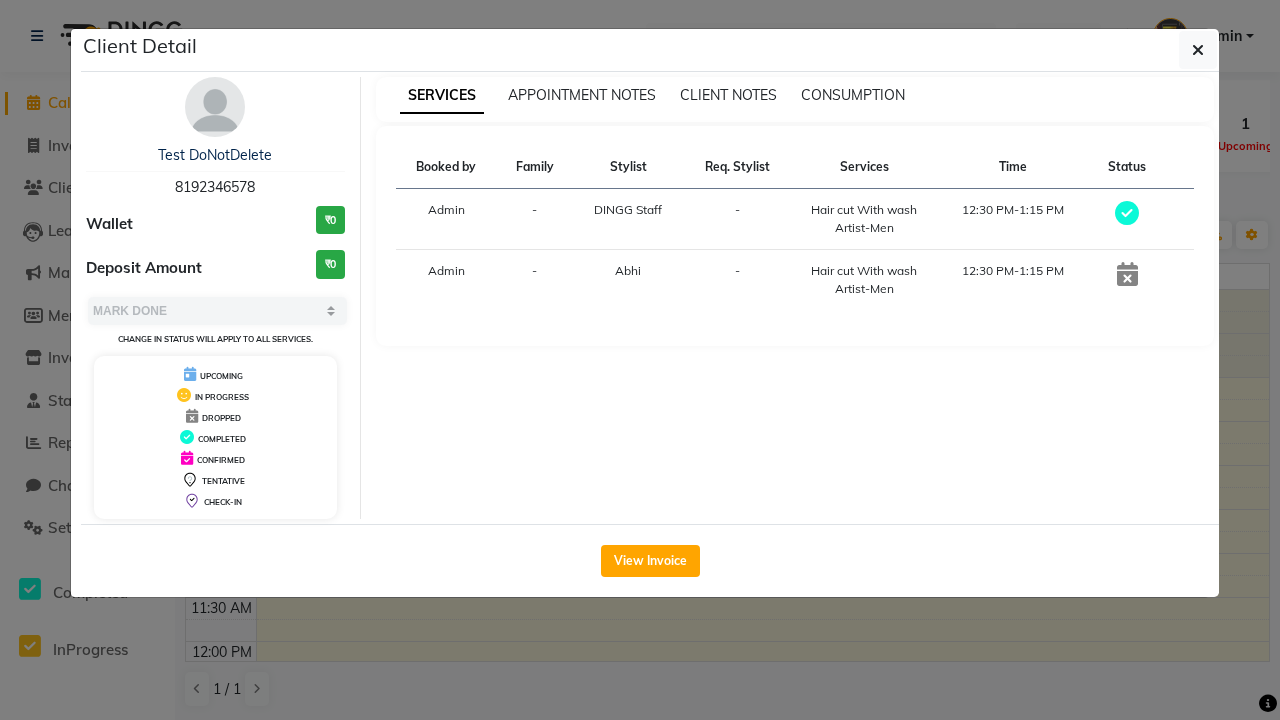 scroll, scrollTop: 243, scrollLeft: 0, axis: vertical 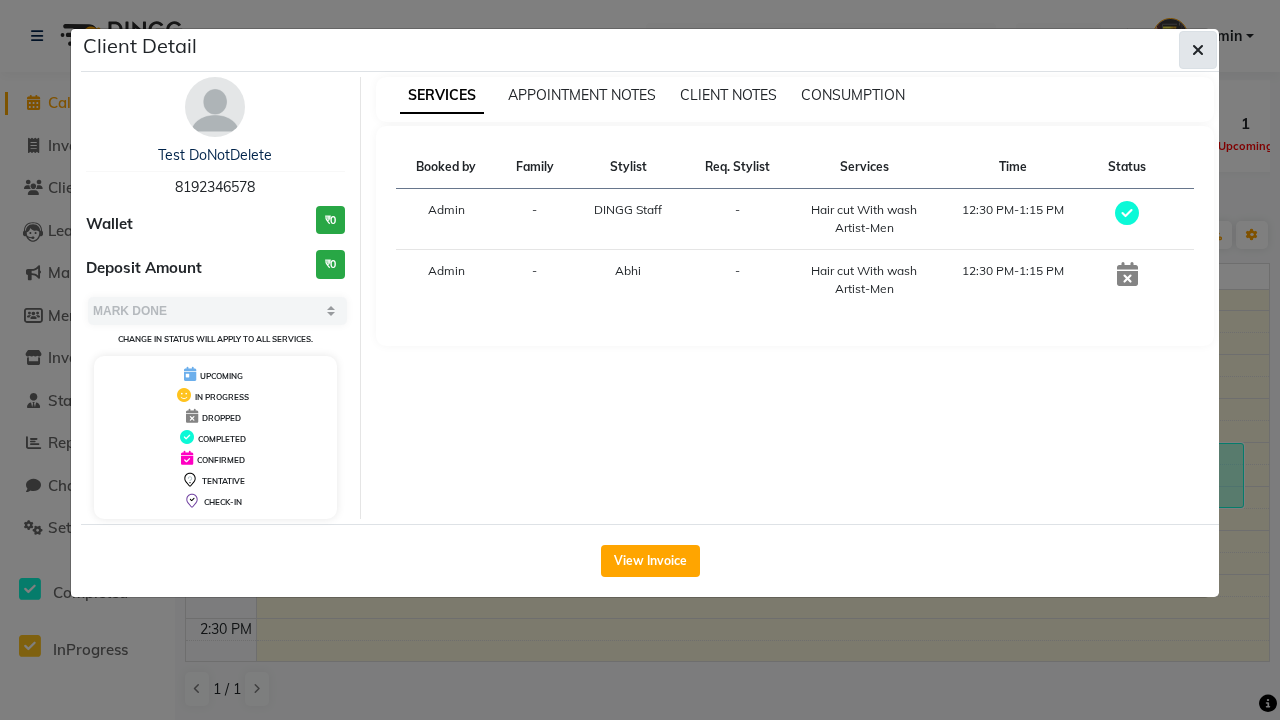 click 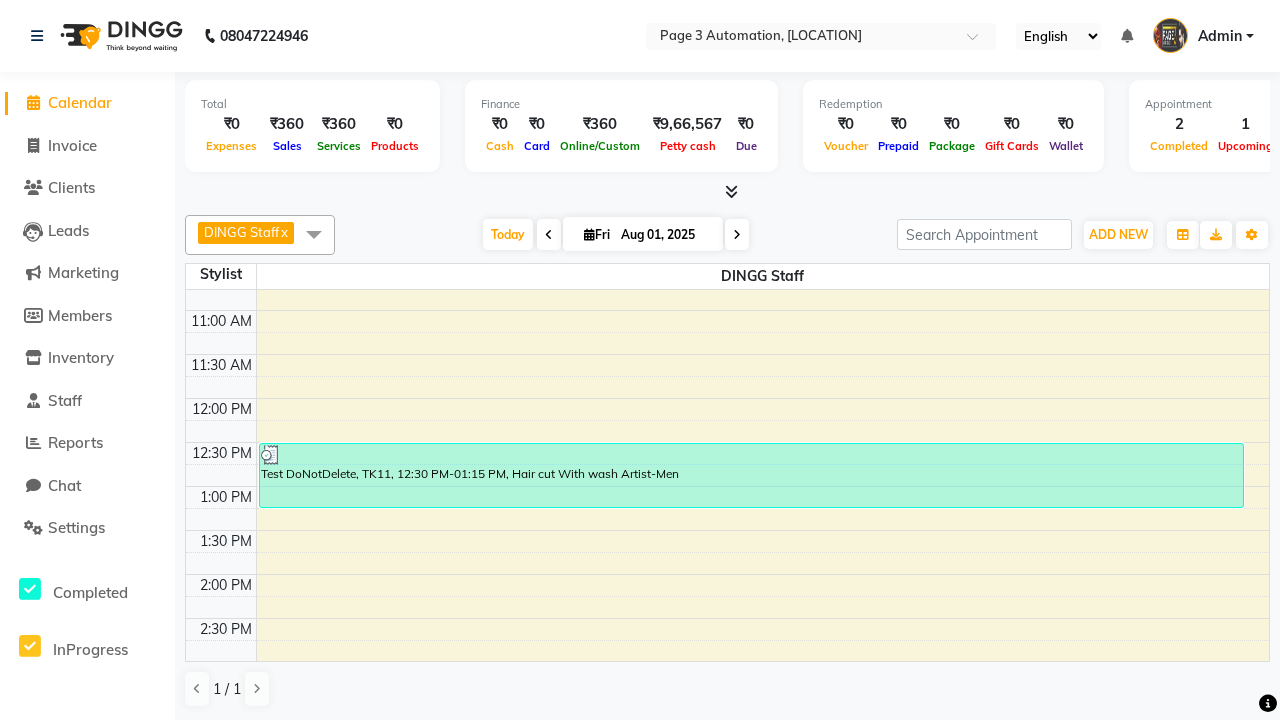 click at bounding box center (314, 234) 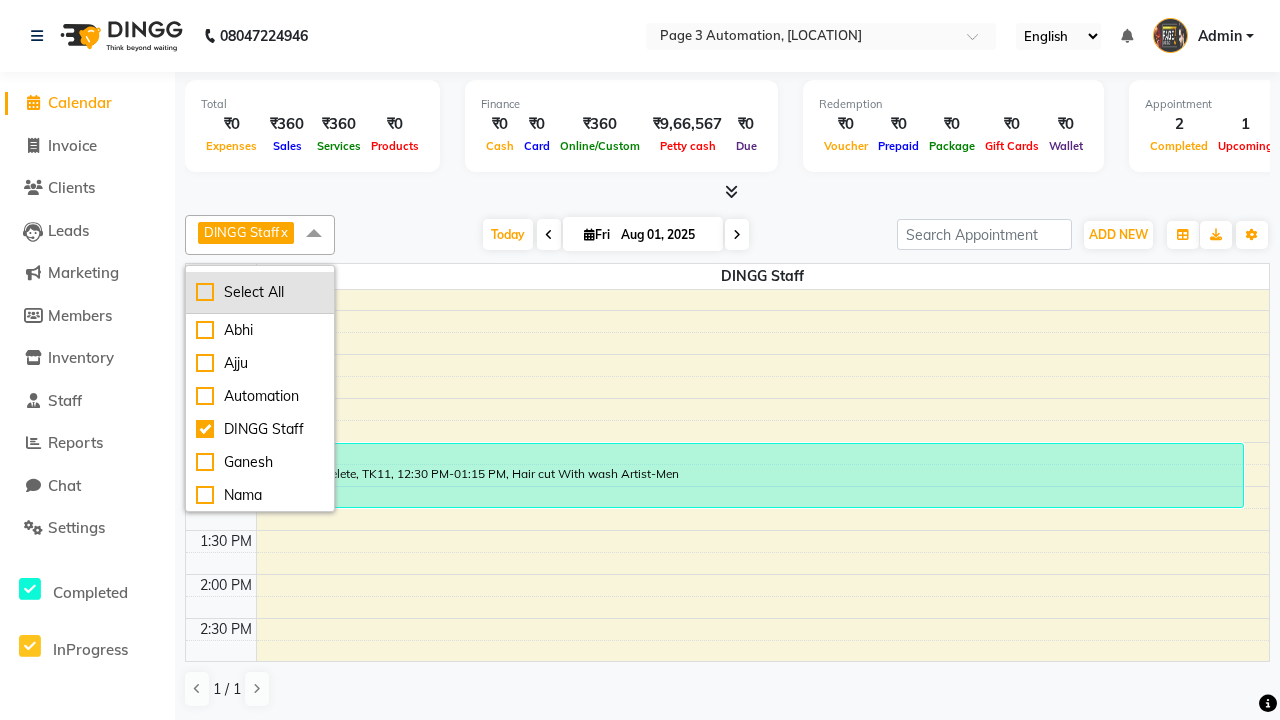 click on "Select All" at bounding box center [260, 292] 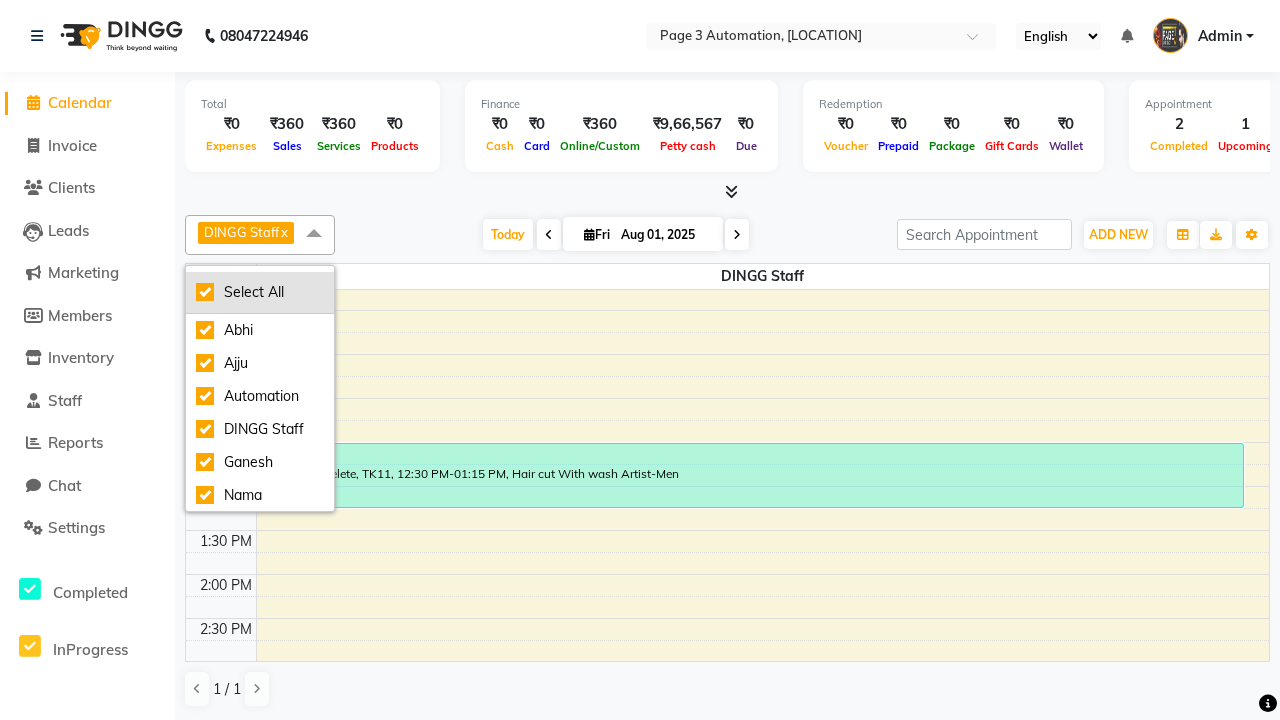checkbox on "true" 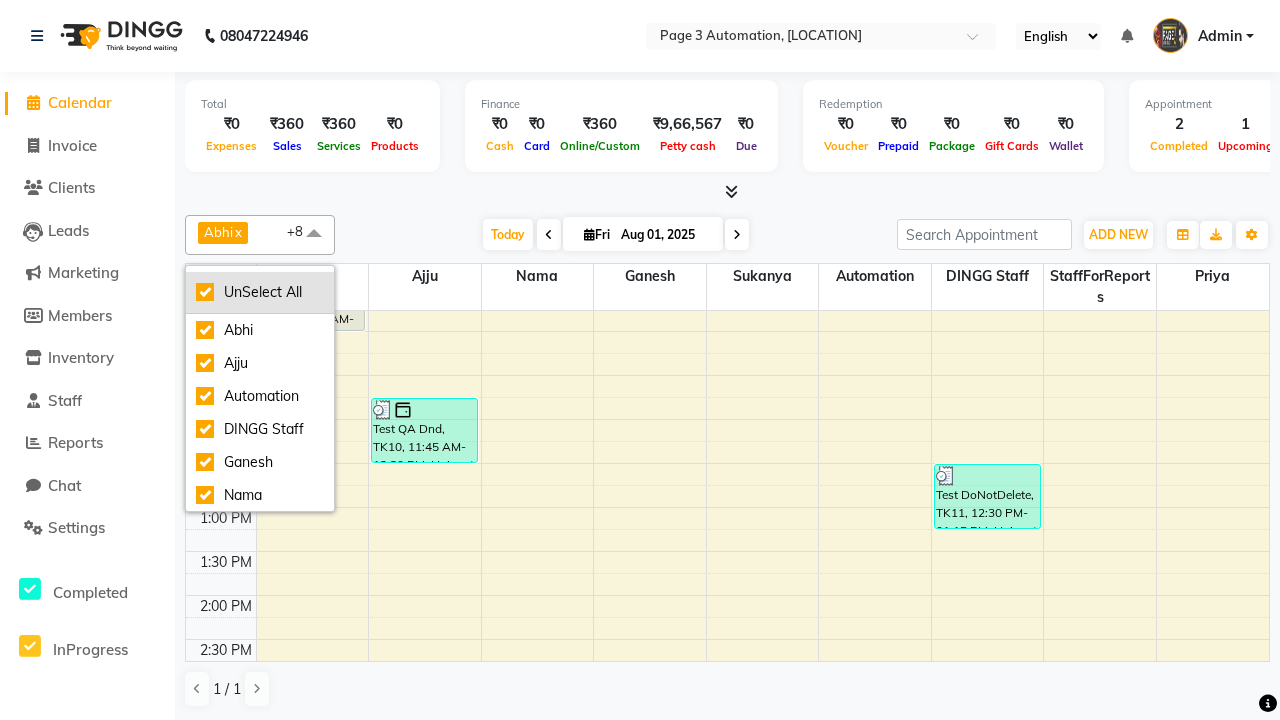click on "UnSelect All" at bounding box center [260, 292] 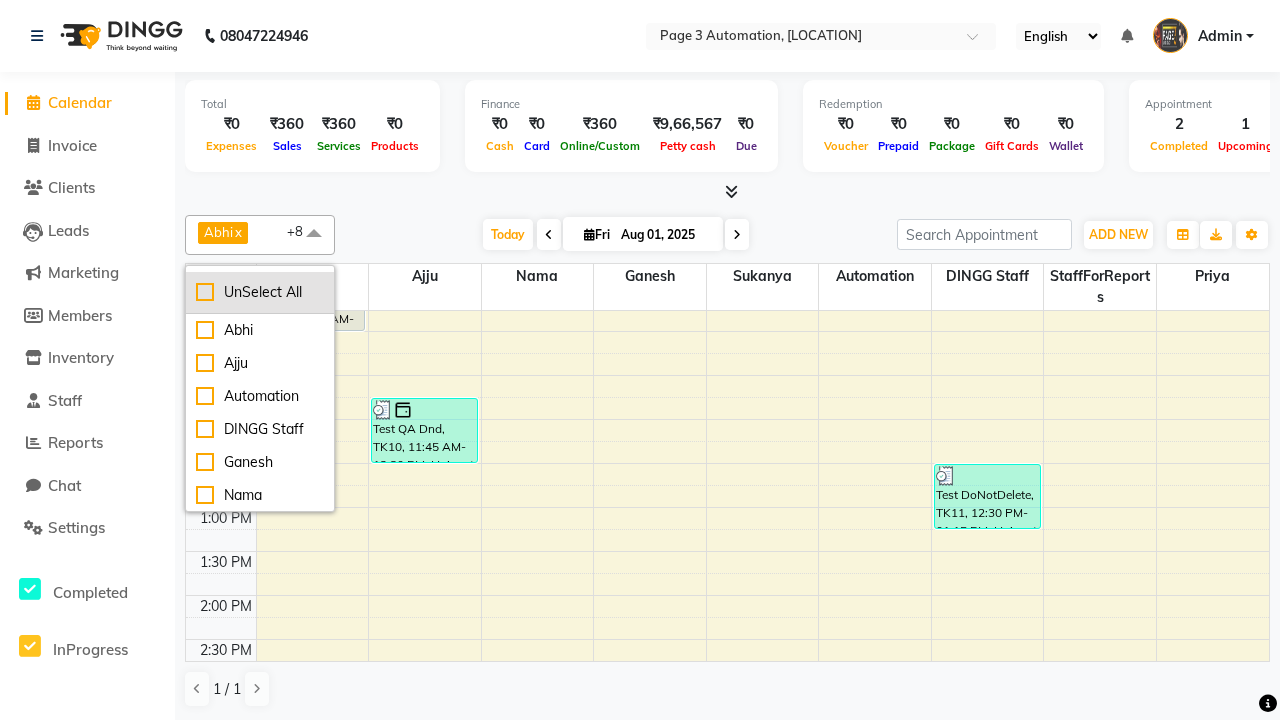 checkbox on "false" 